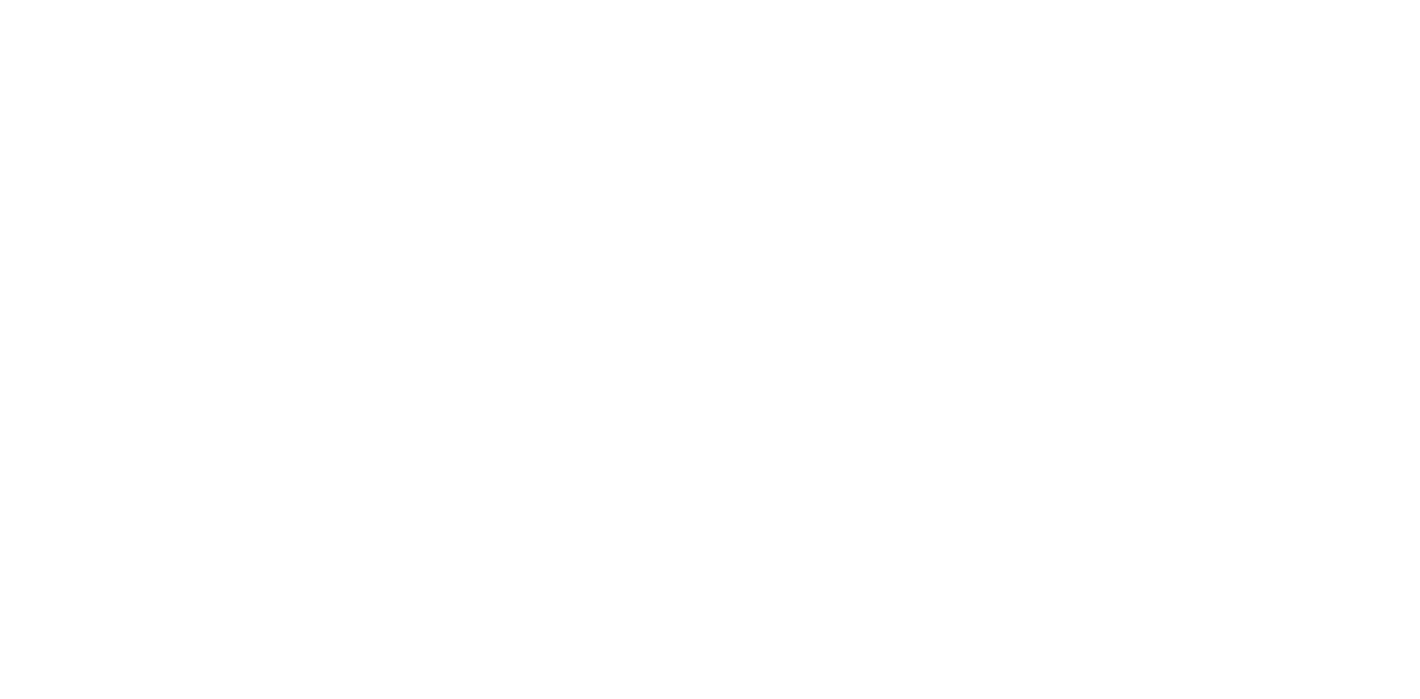 scroll, scrollTop: 0, scrollLeft: 0, axis: both 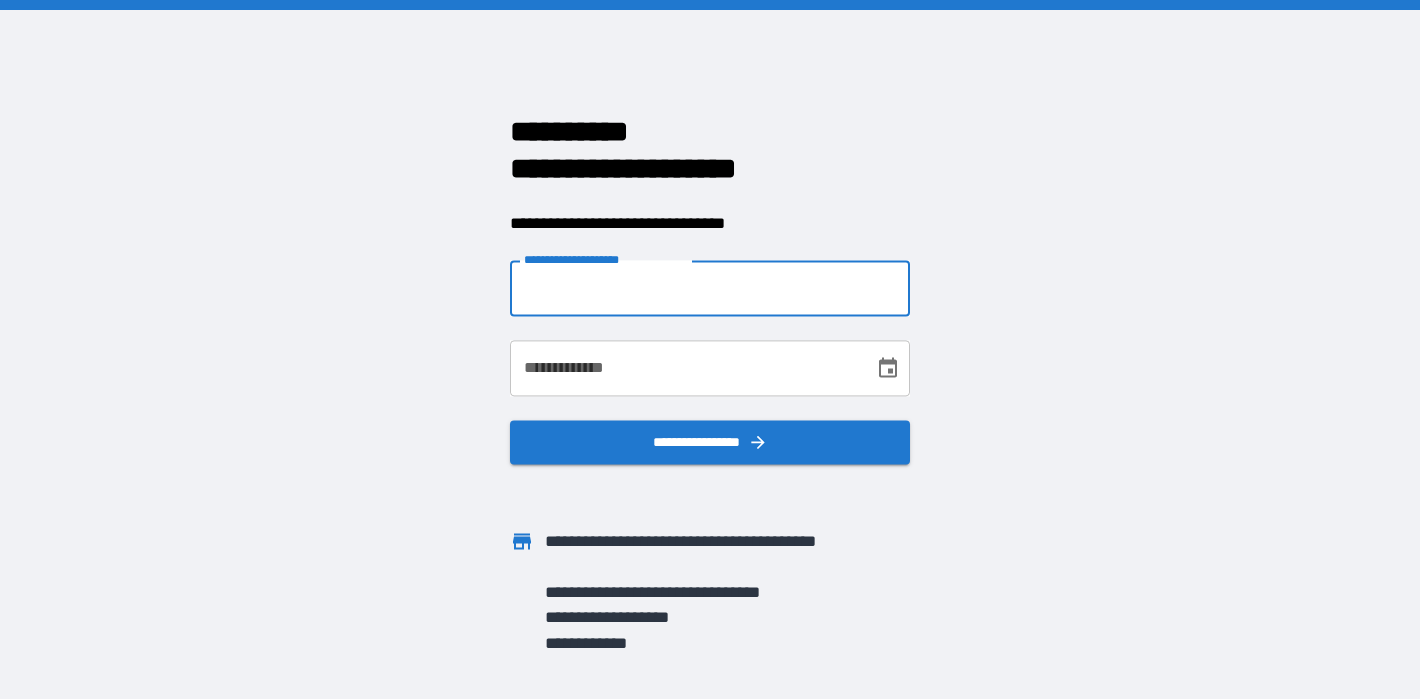 click on "**********" at bounding box center (710, 288) 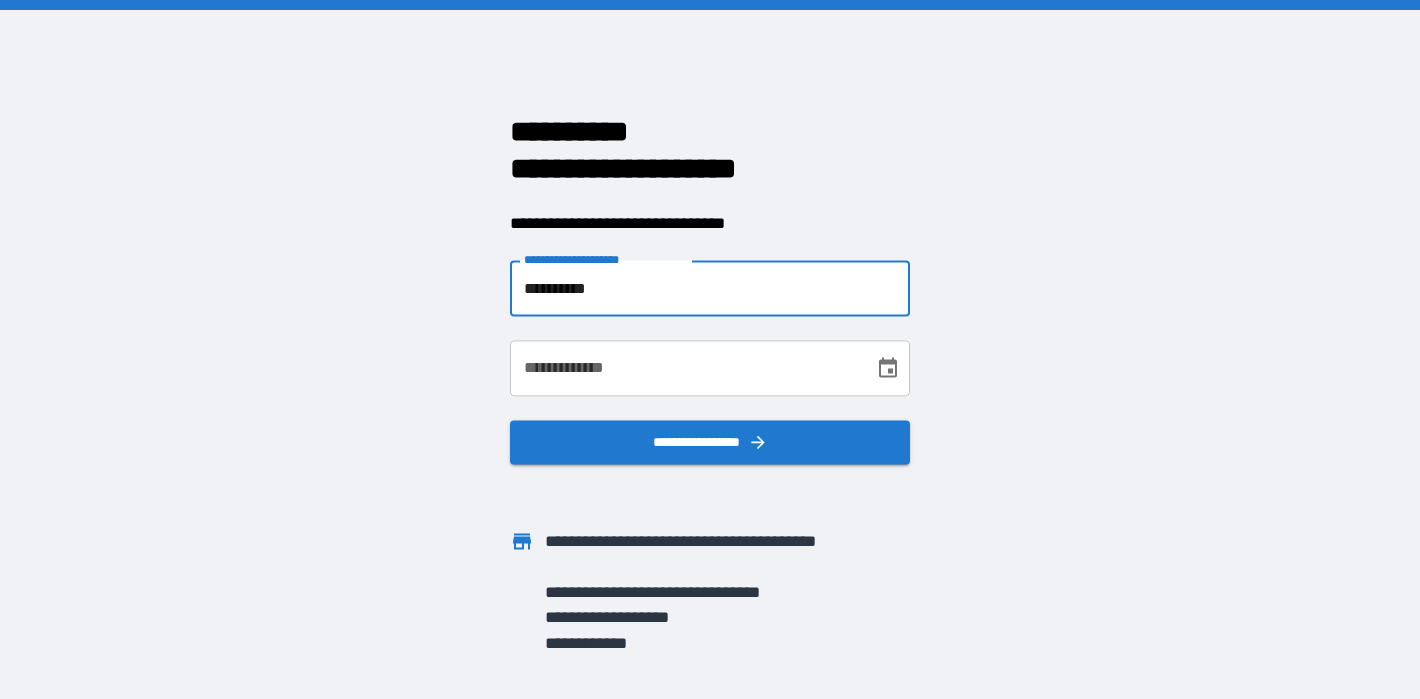 type on "**********" 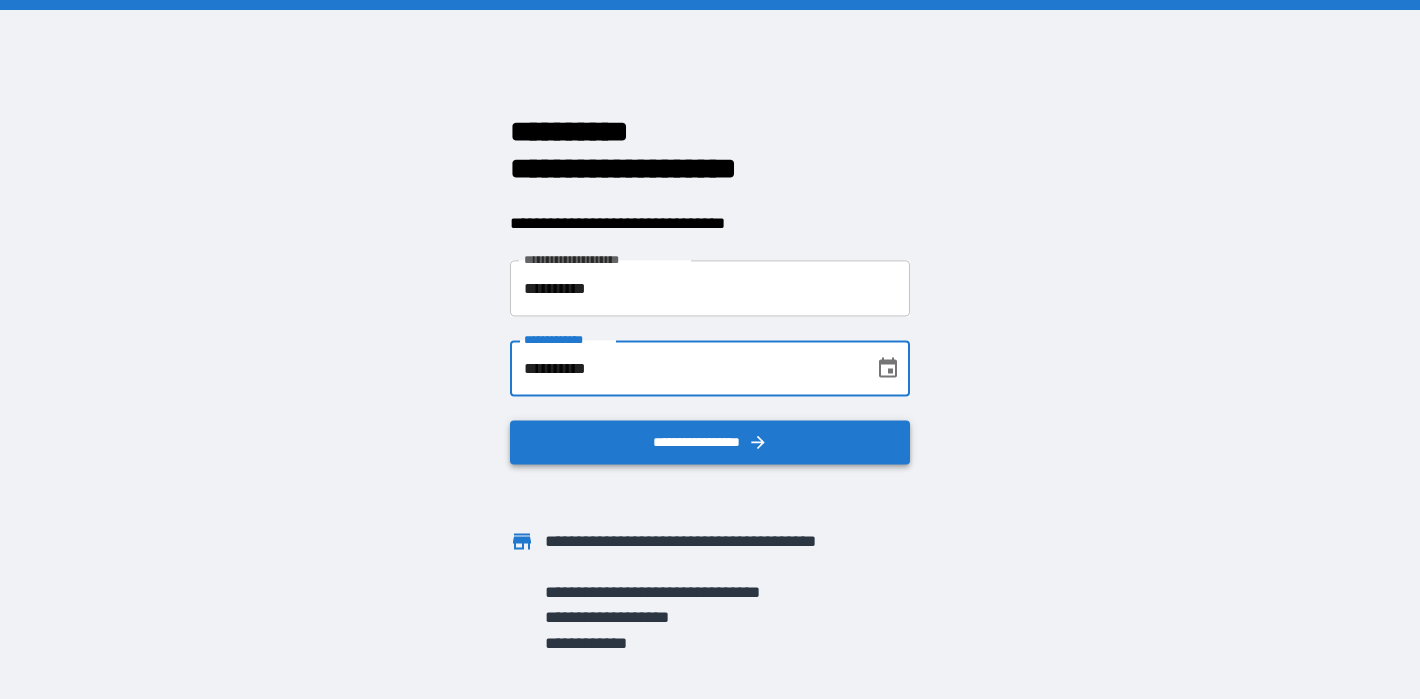 type on "**********" 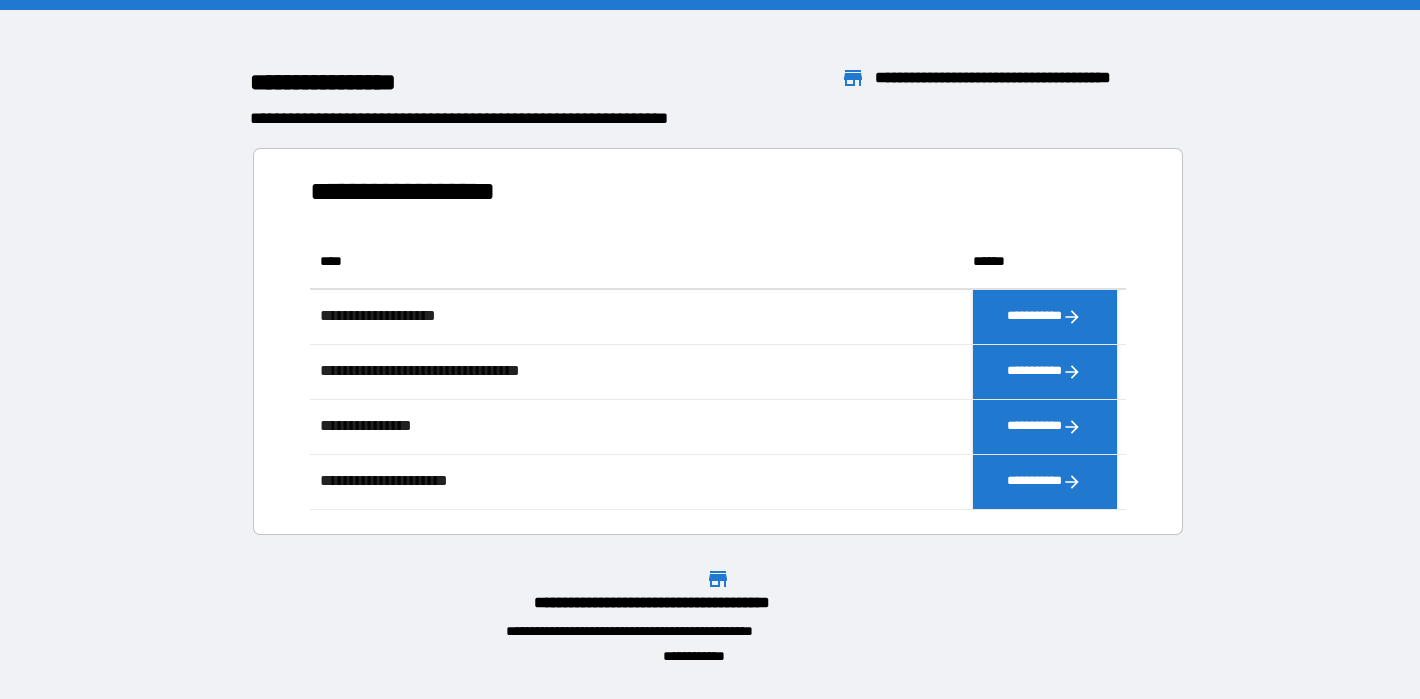 scroll, scrollTop: 1, scrollLeft: 1, axis: both 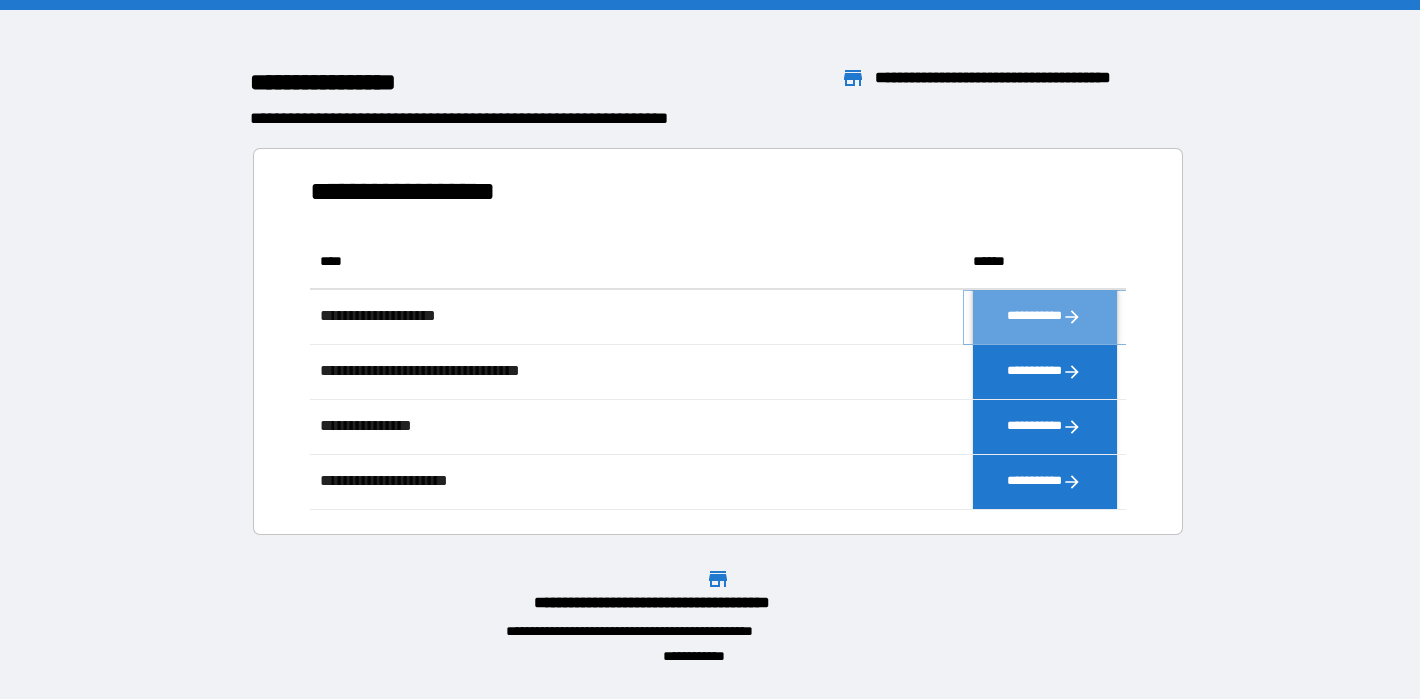 click on "**********" at bounding box center (1044, 316) 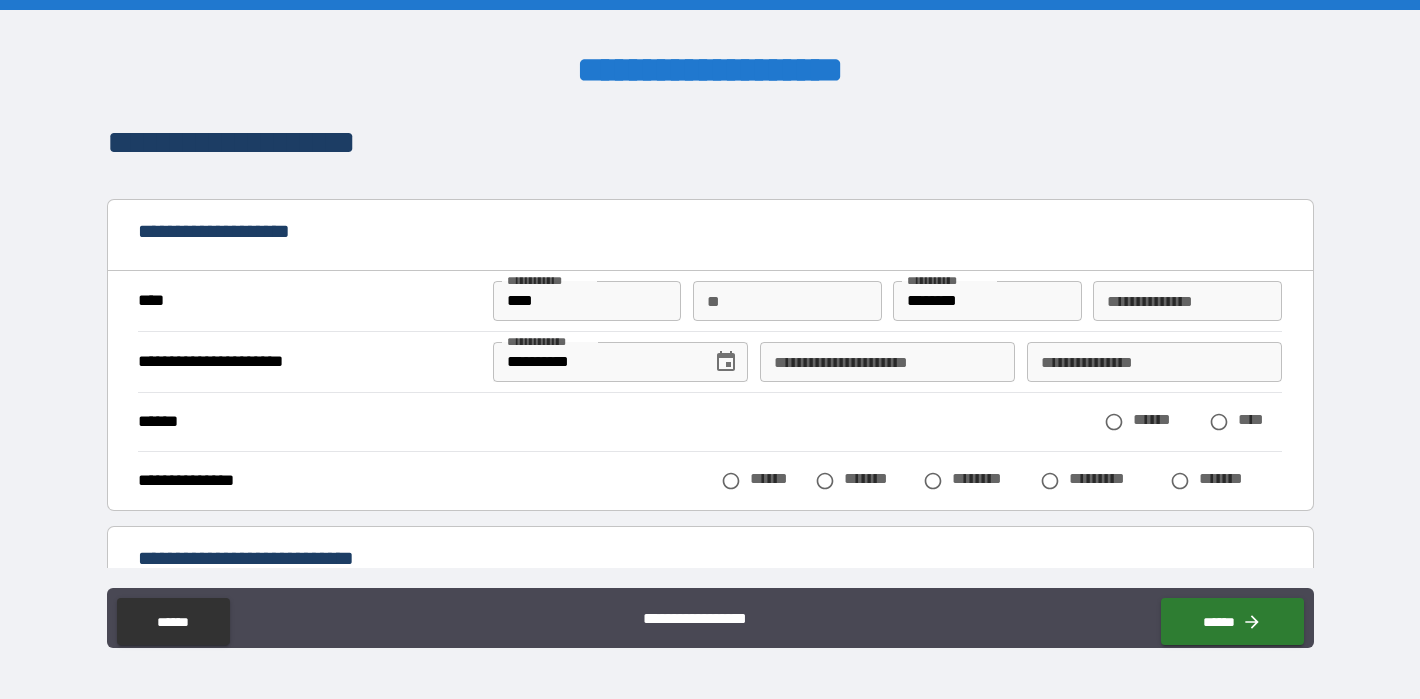 click on "**" at bounding box center [787, 301] 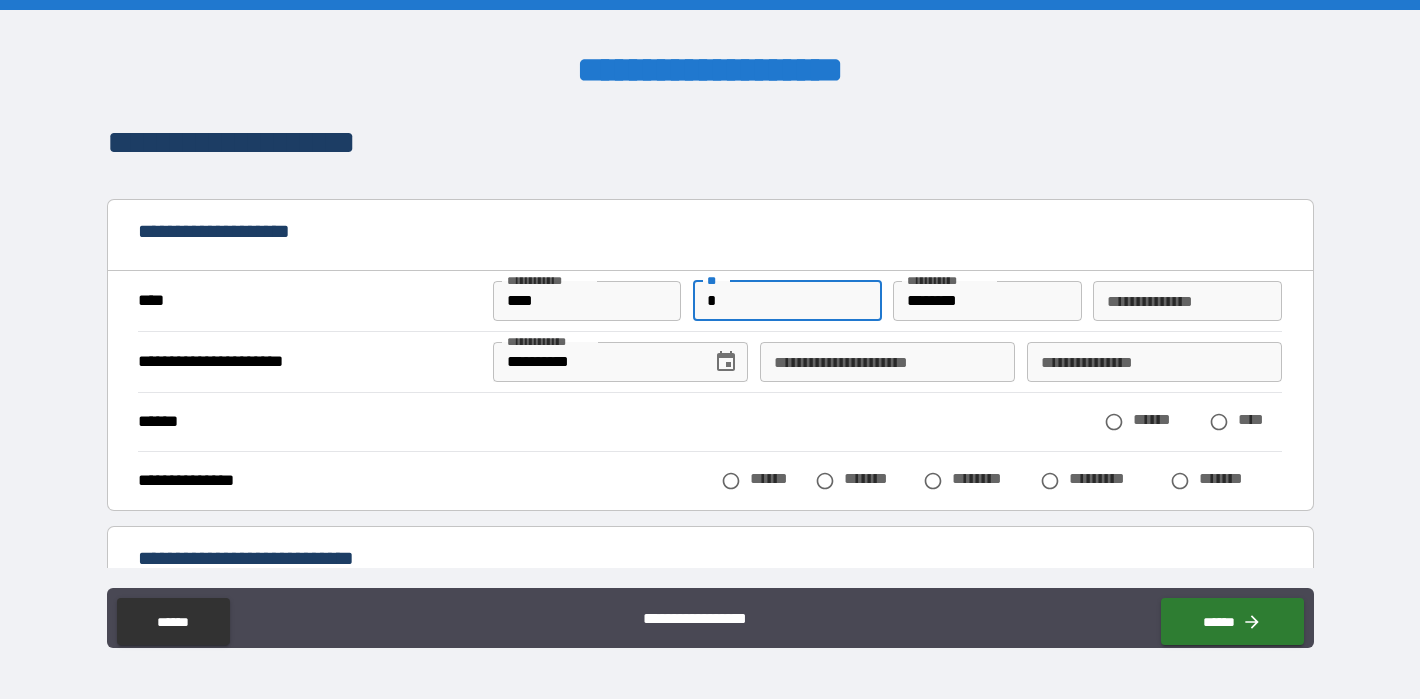 type on "*" 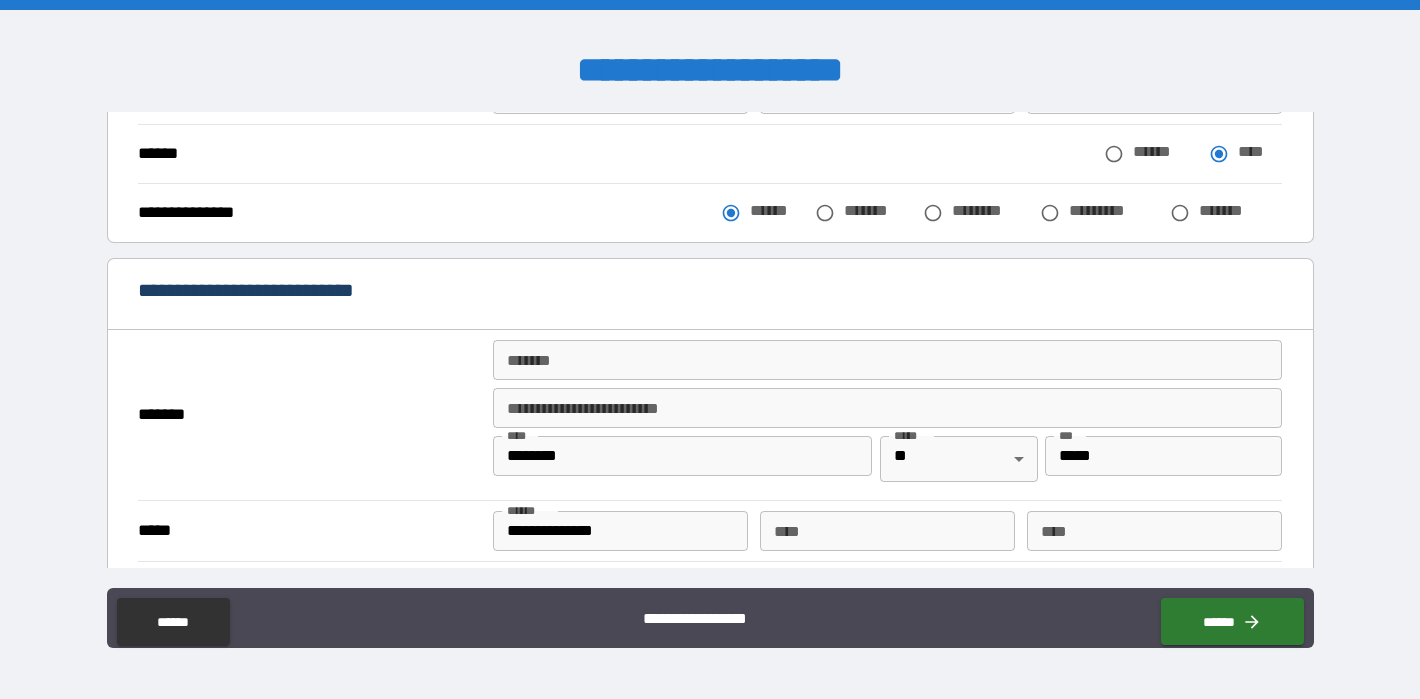 scroll, scrollTop: 291, scrollLeft: 0, axis: vertical 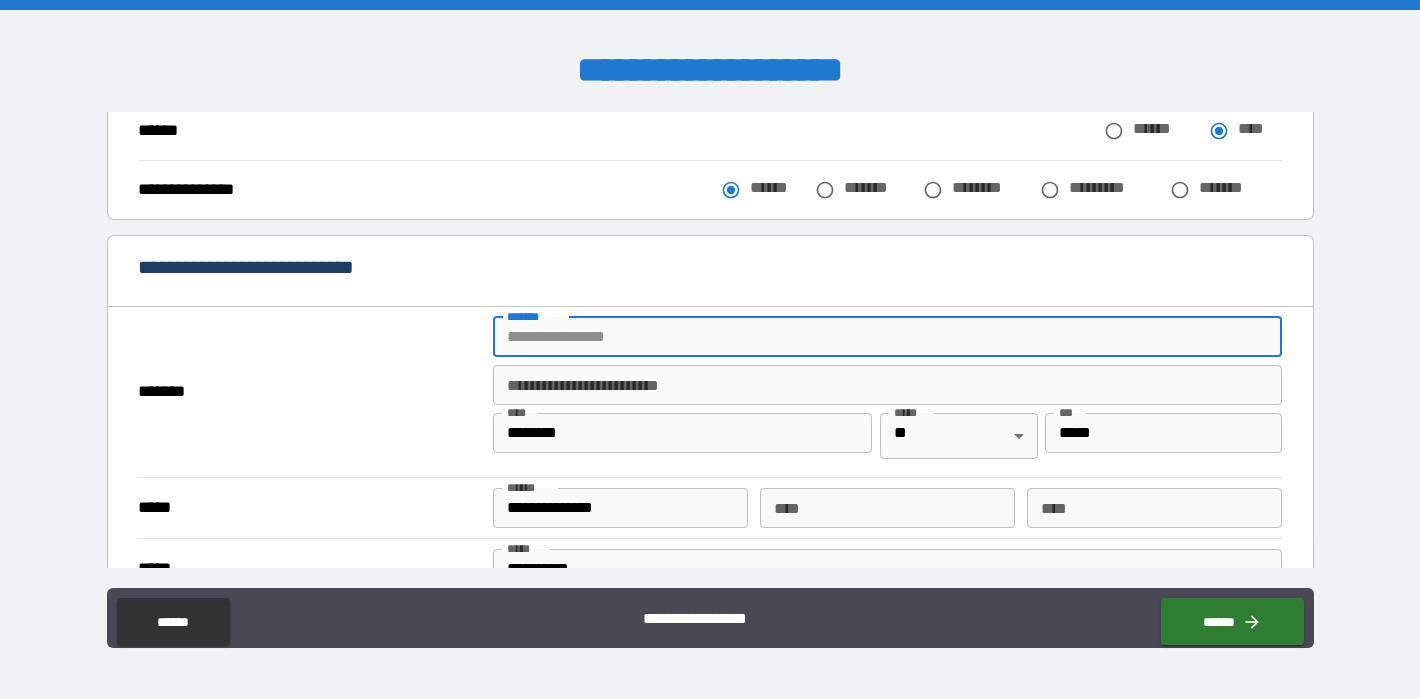 click on "*******" at bounding box center [888, 337] 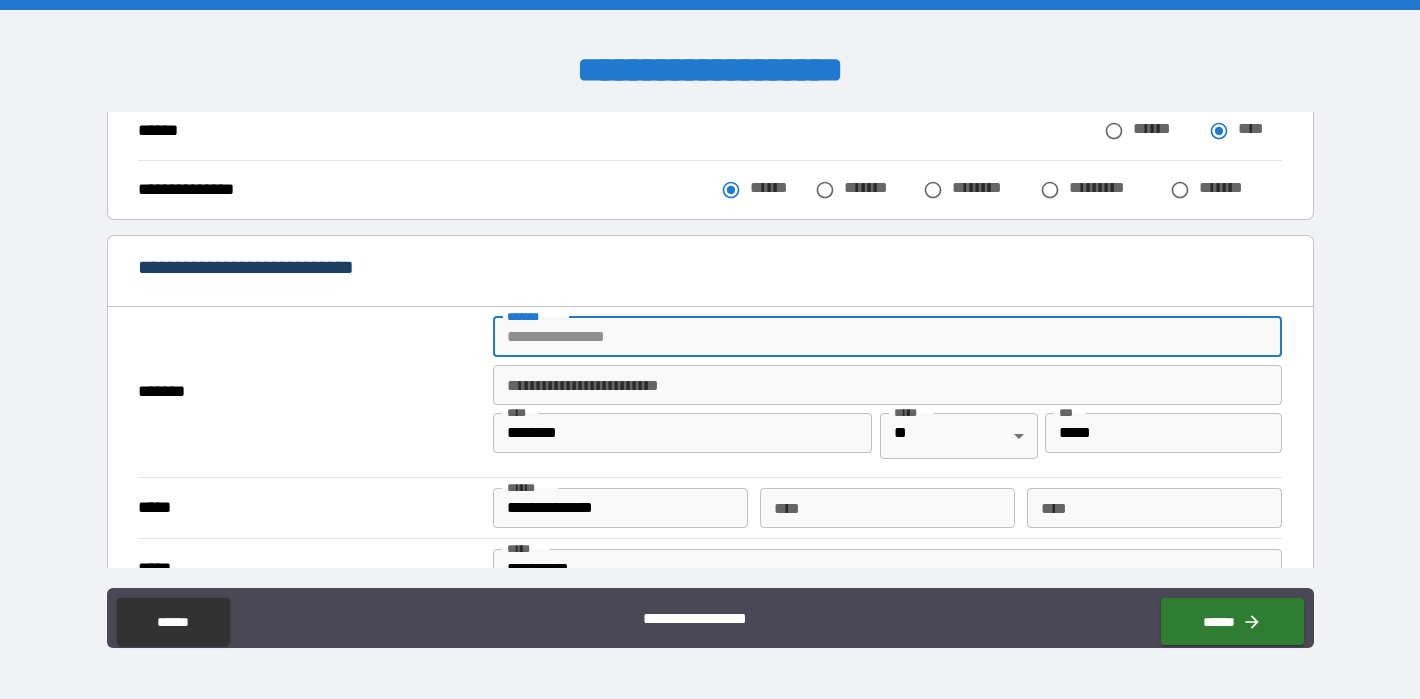 type on "**********" 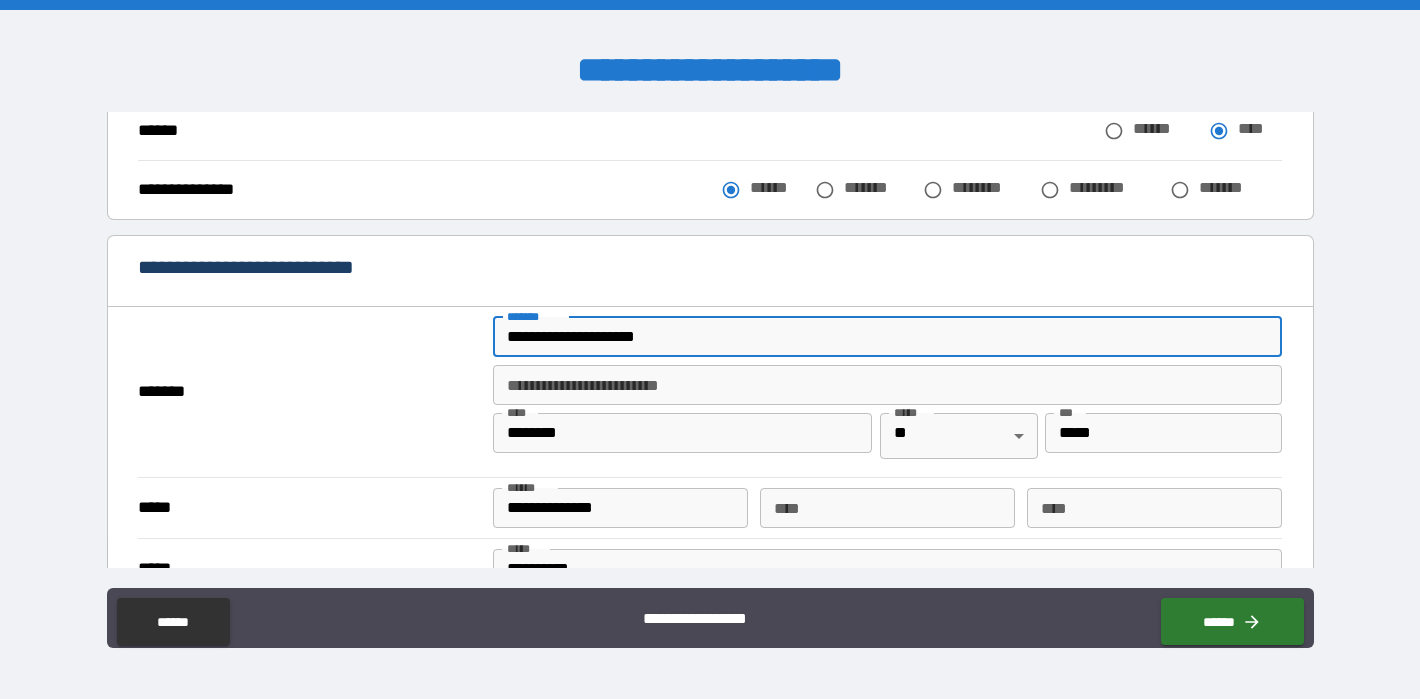type on "*****" 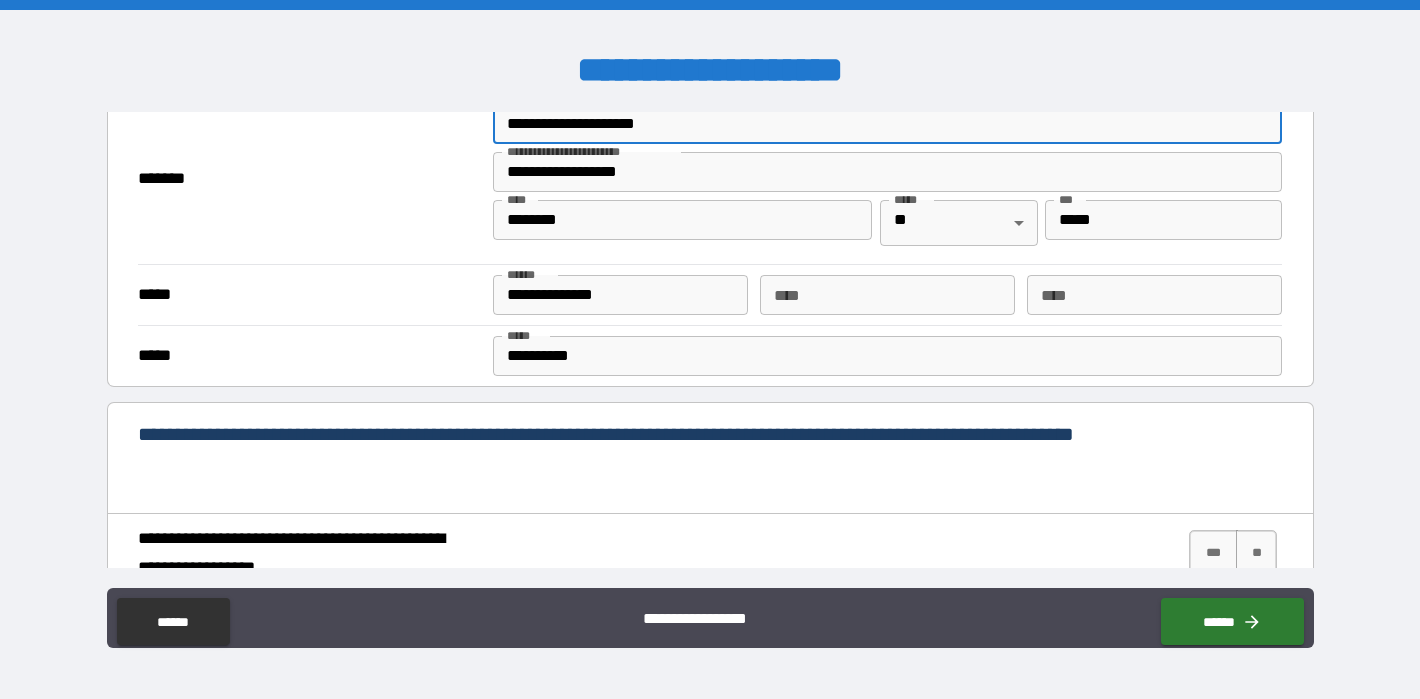 scroll, scrollTop: 516, scrollLeft: 0, axis: vertical 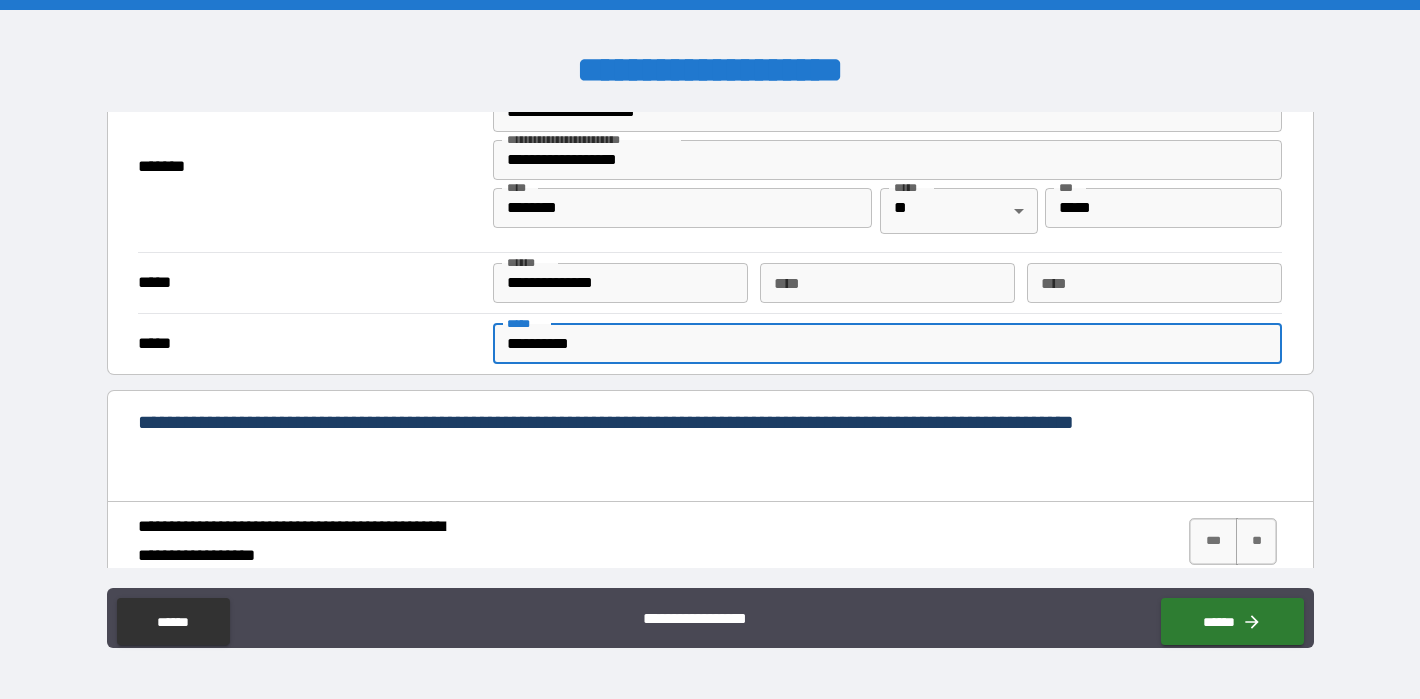 click on "**********" at bounding box center (888, 344) 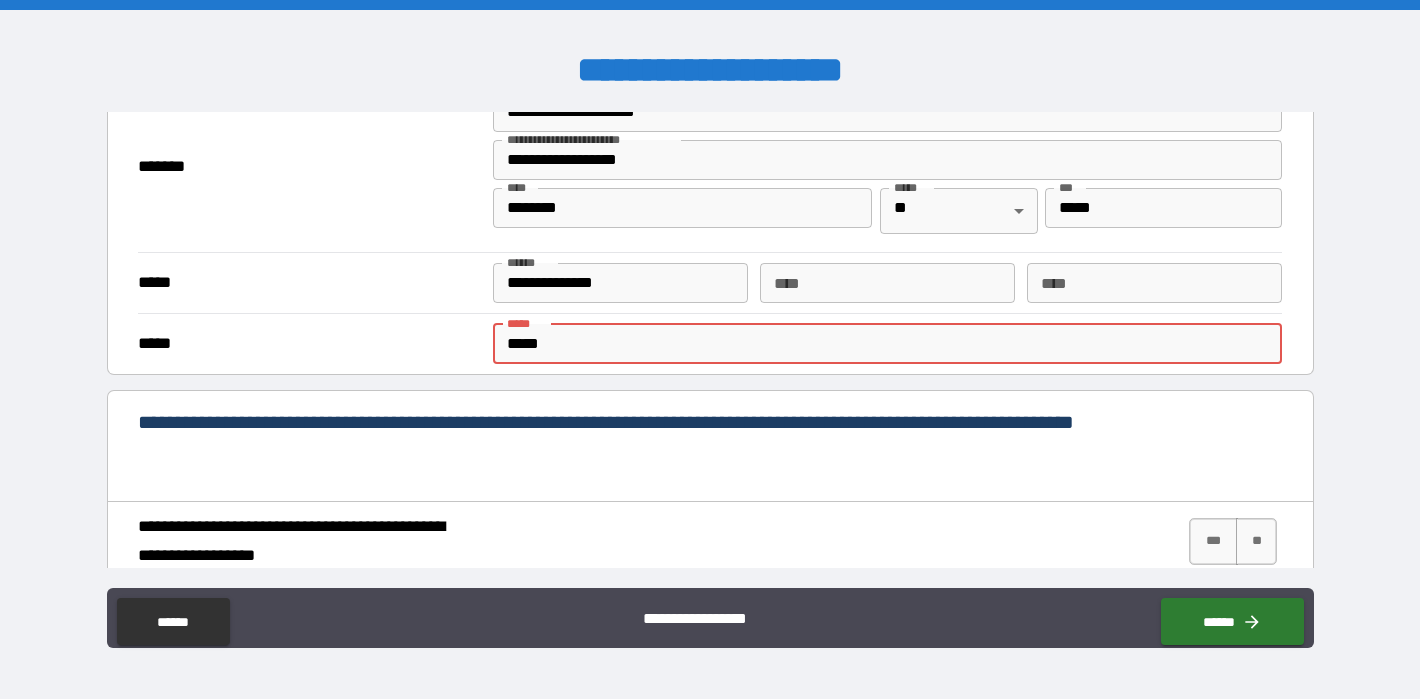 type on "**********" 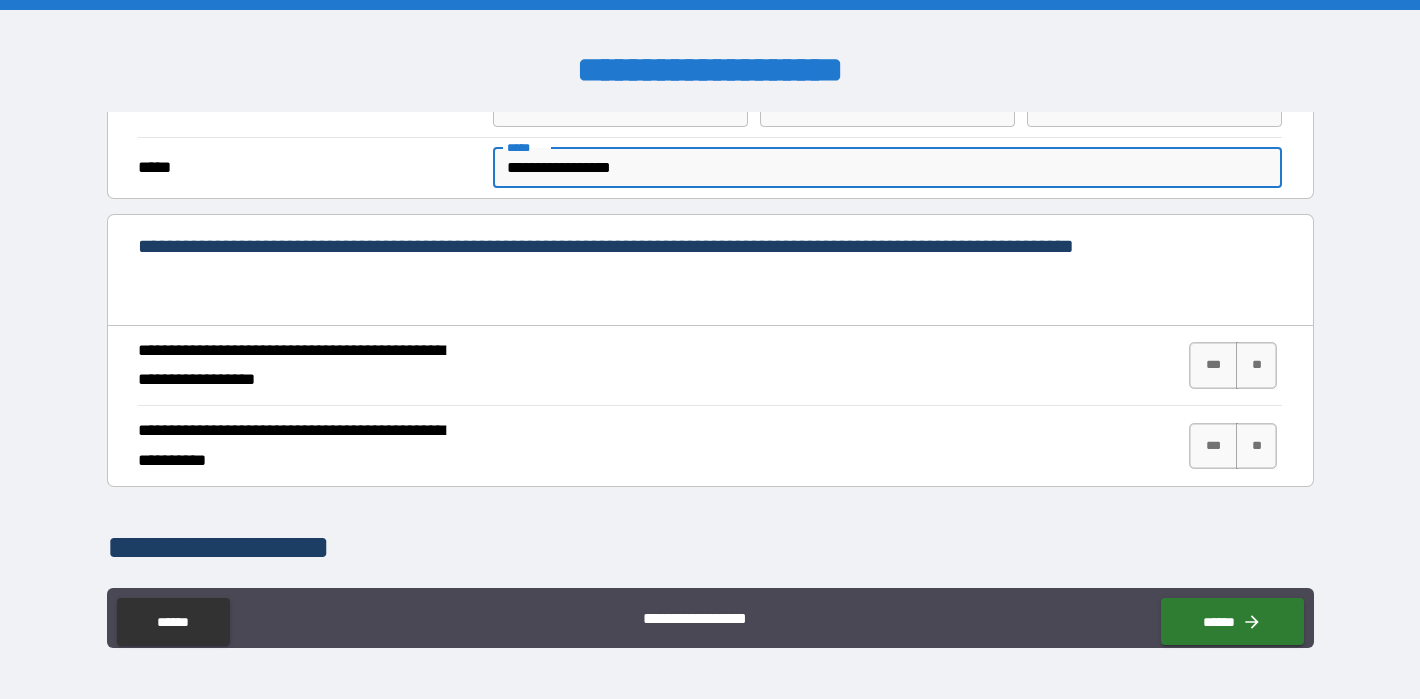 scroll, scrollTop: 655, scrollLeft: 0, axis: vertical 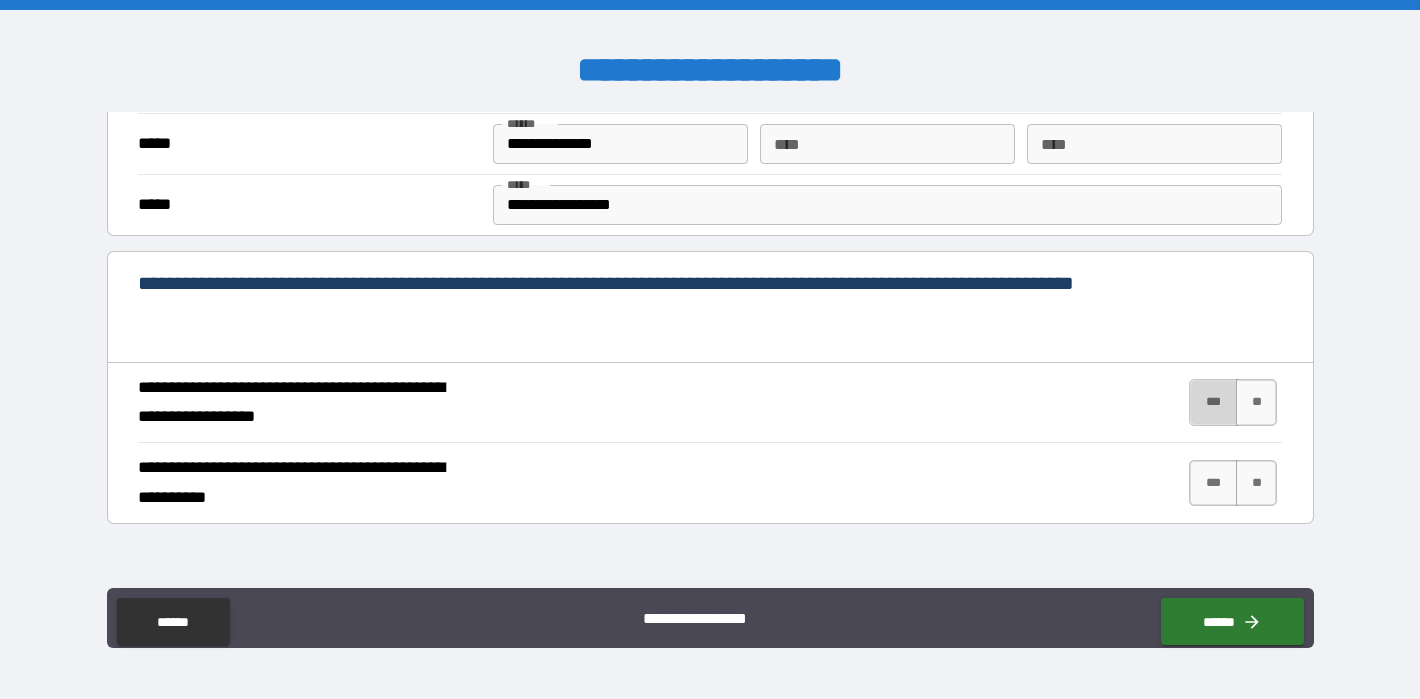 click on "***" at bounding box center (1213, 402) 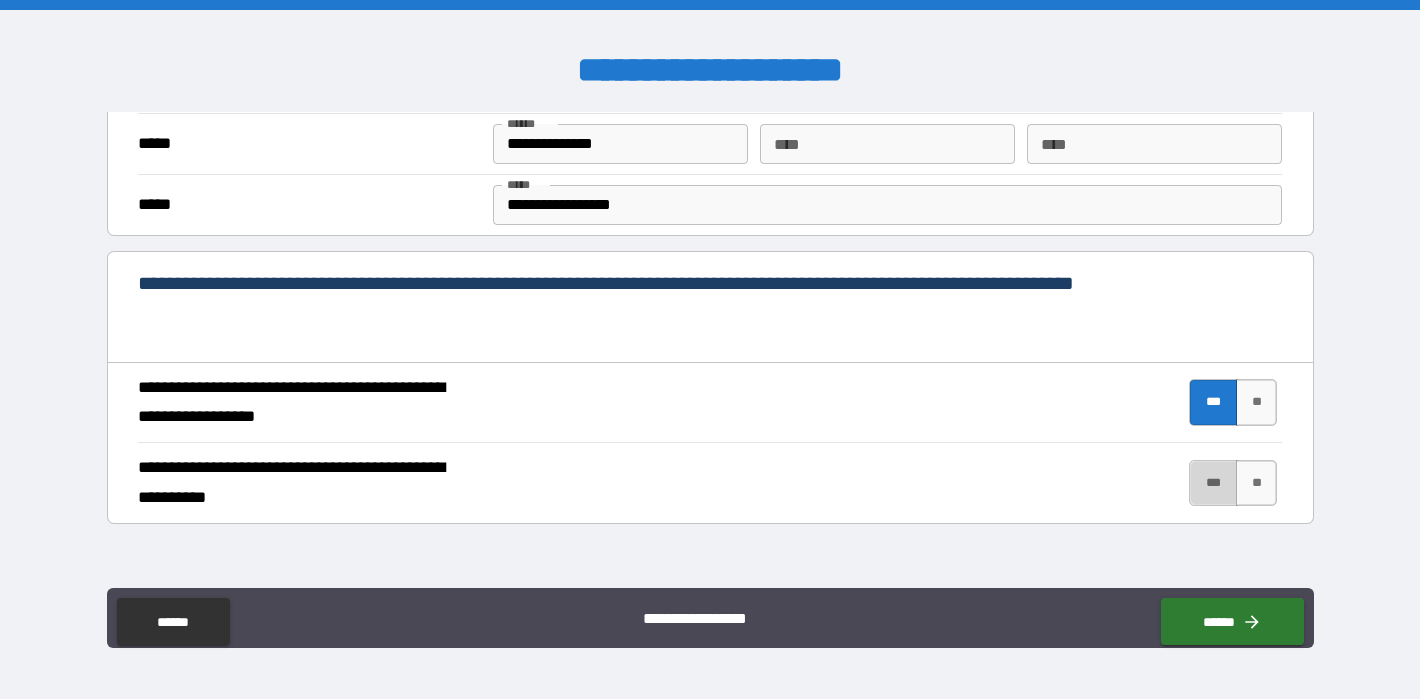click on "***" at bounding box center (1213, 483) 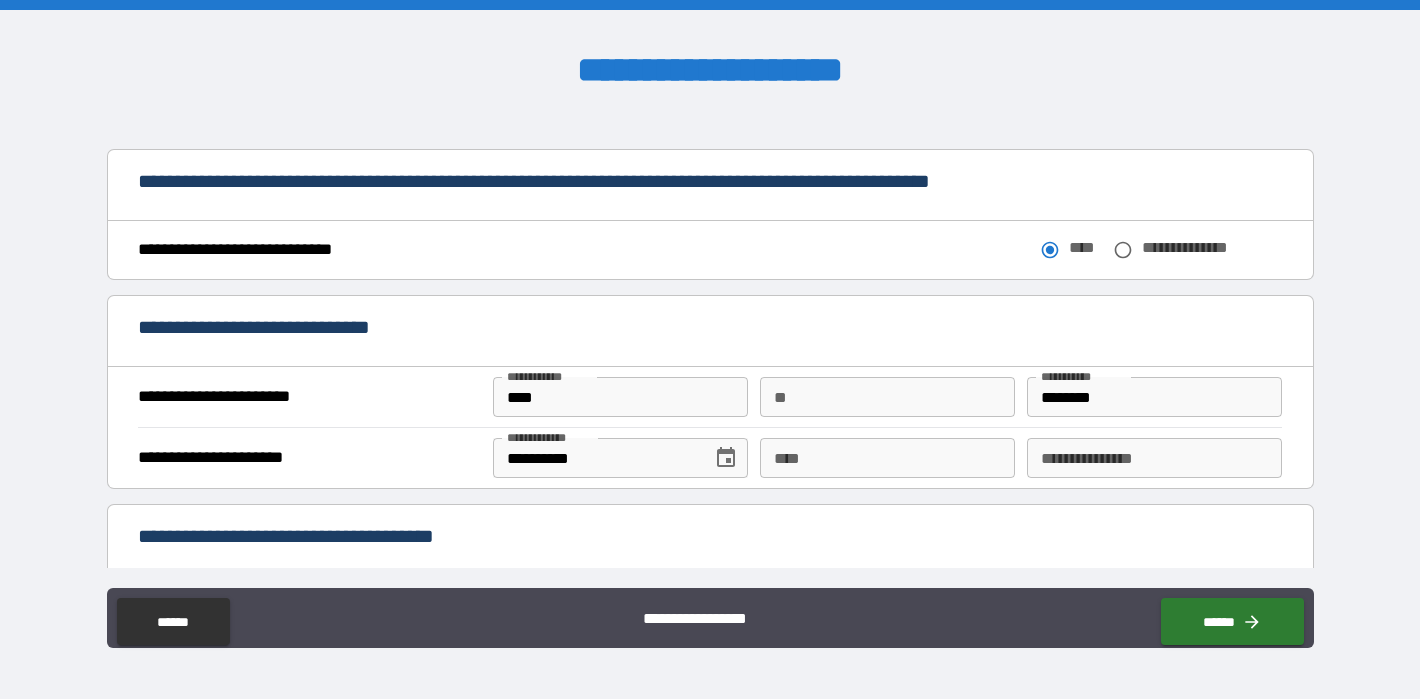 scroll, scrollTop: 1159, scrollLeft: 0, axis: vertical 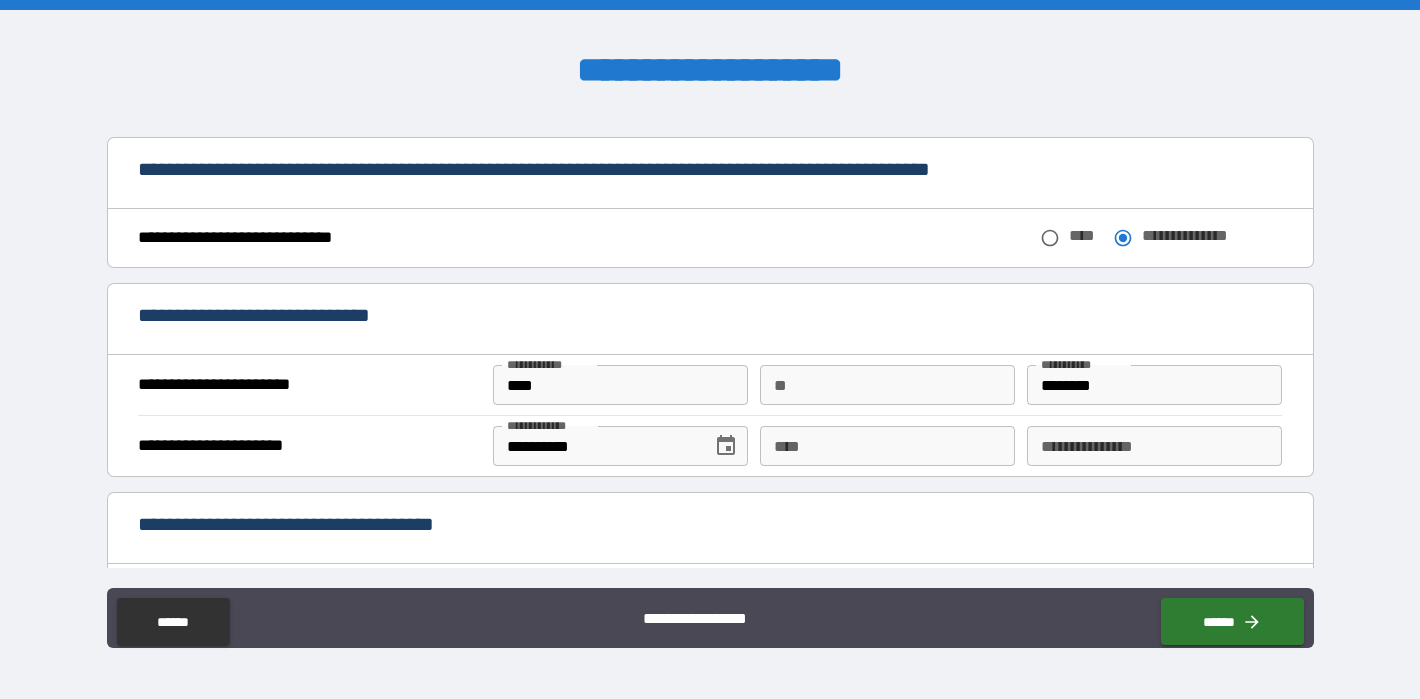 click on "****" at bounding box center [621, 385] 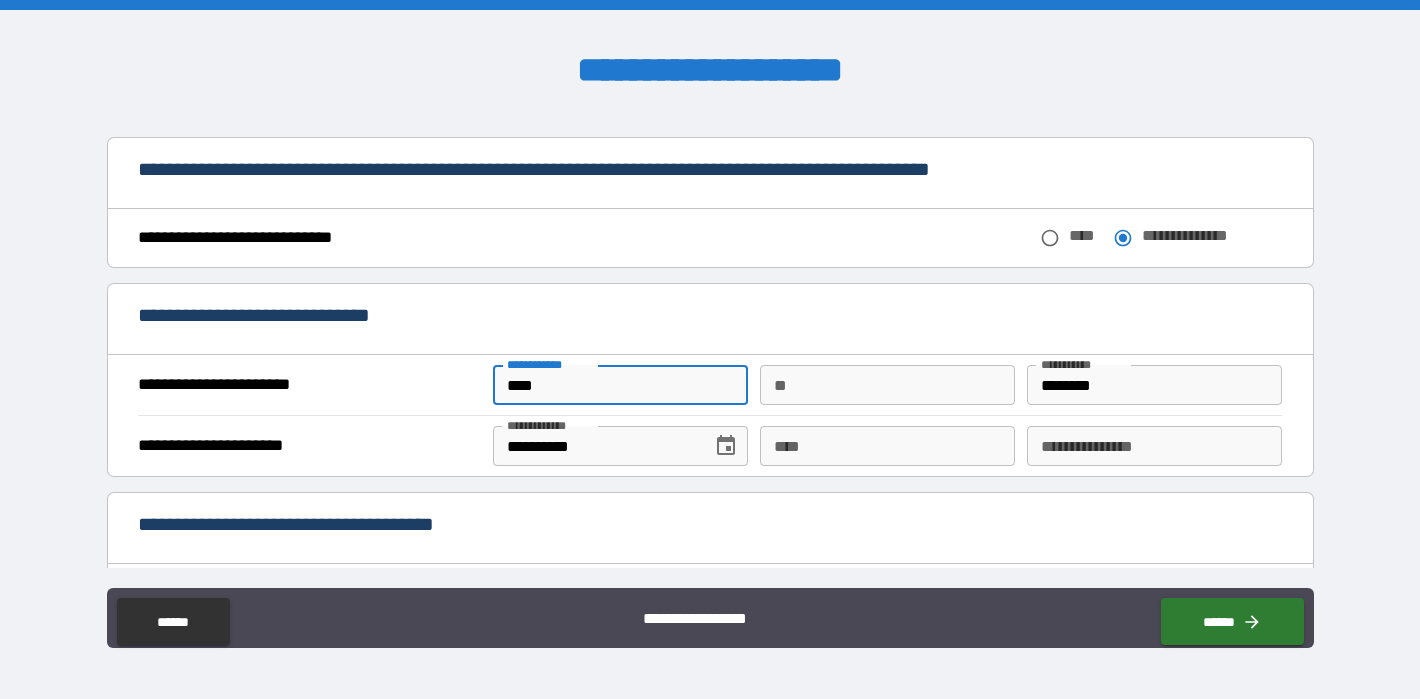click on "****" at bounding box center (621, 385) 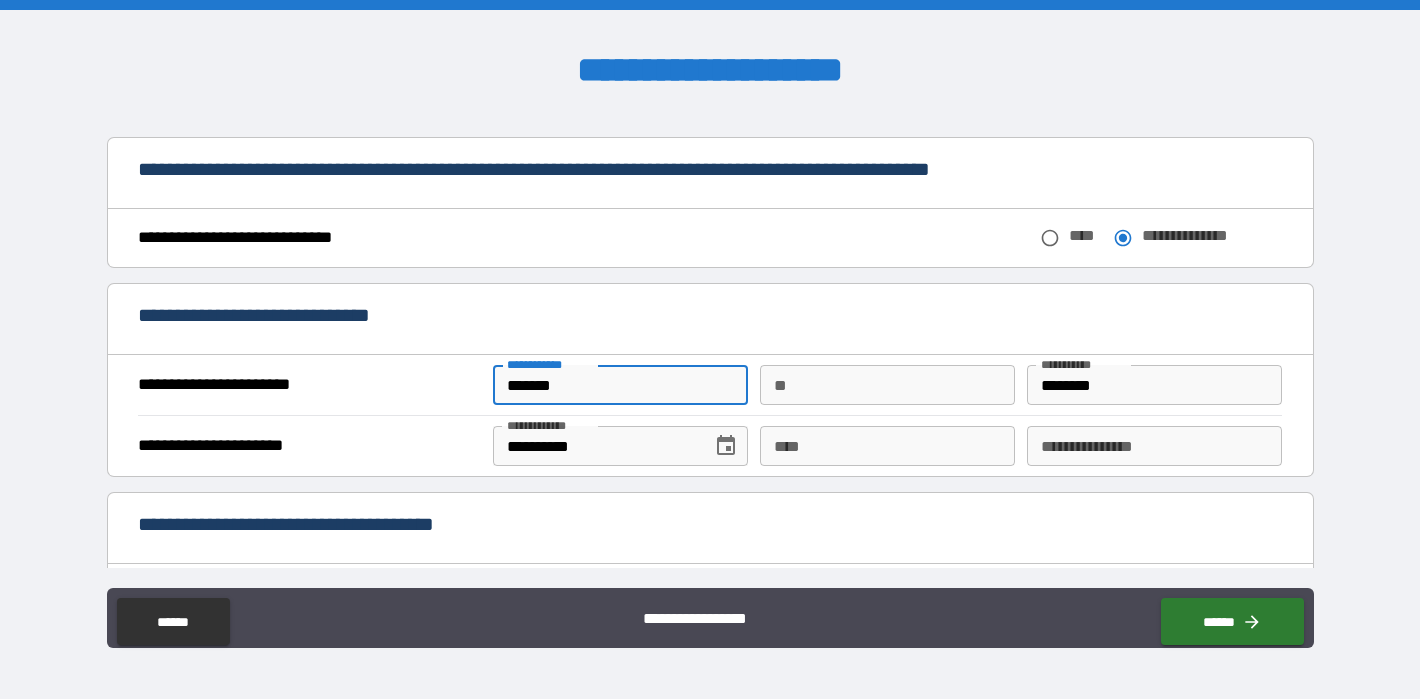 type on "*******" 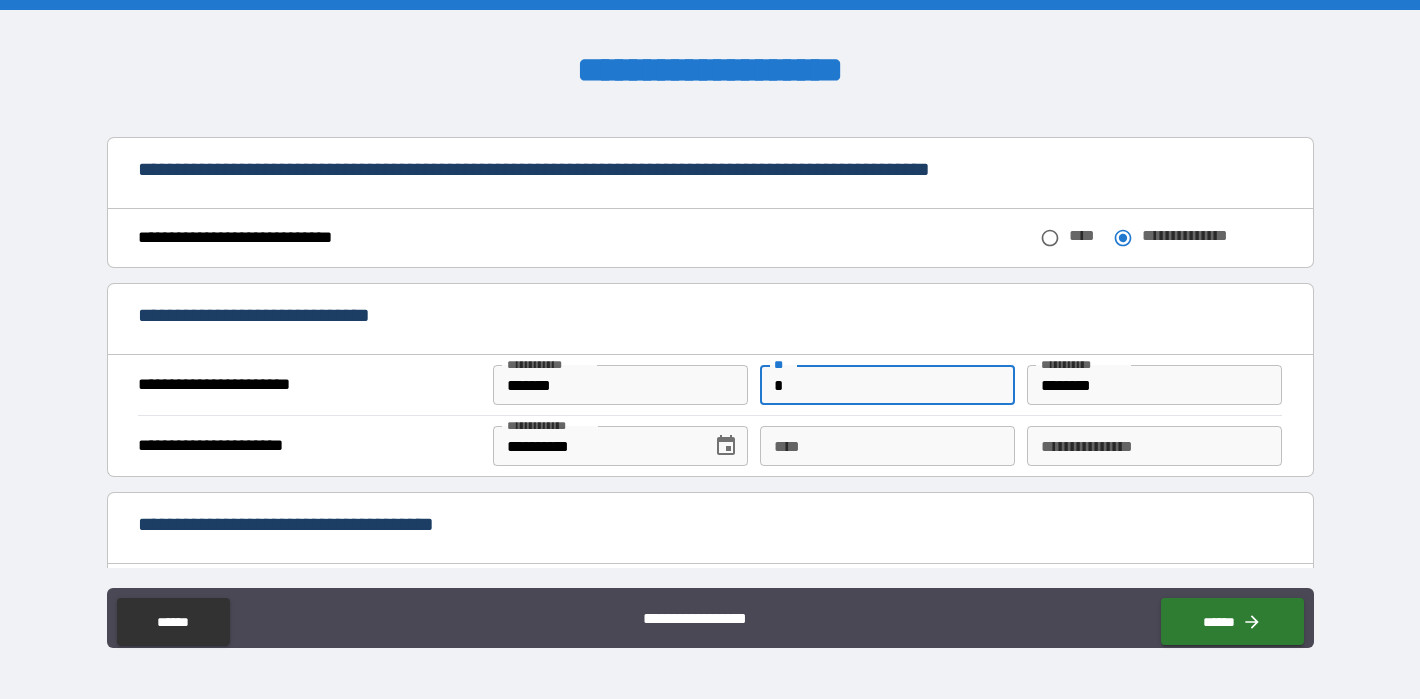 type on "*" 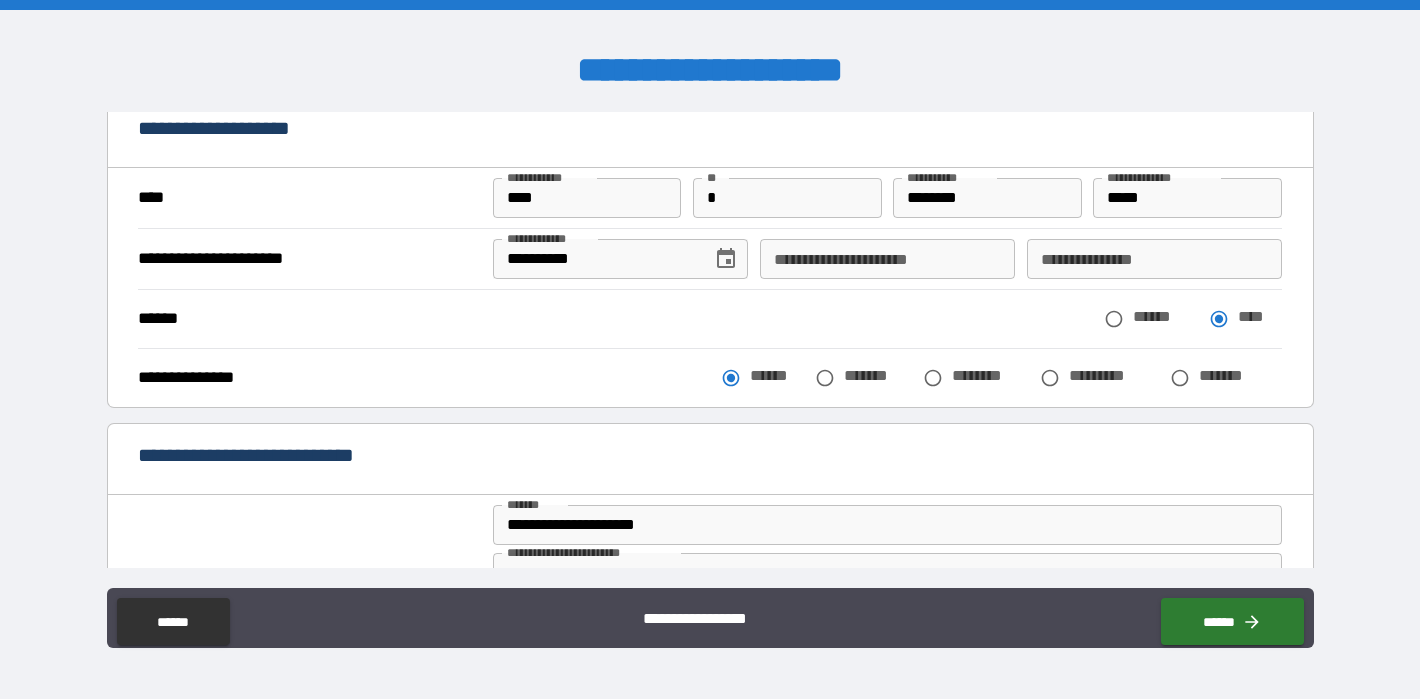scroll, scrollTop: 102, scrollLeft: 0, axis: vertical 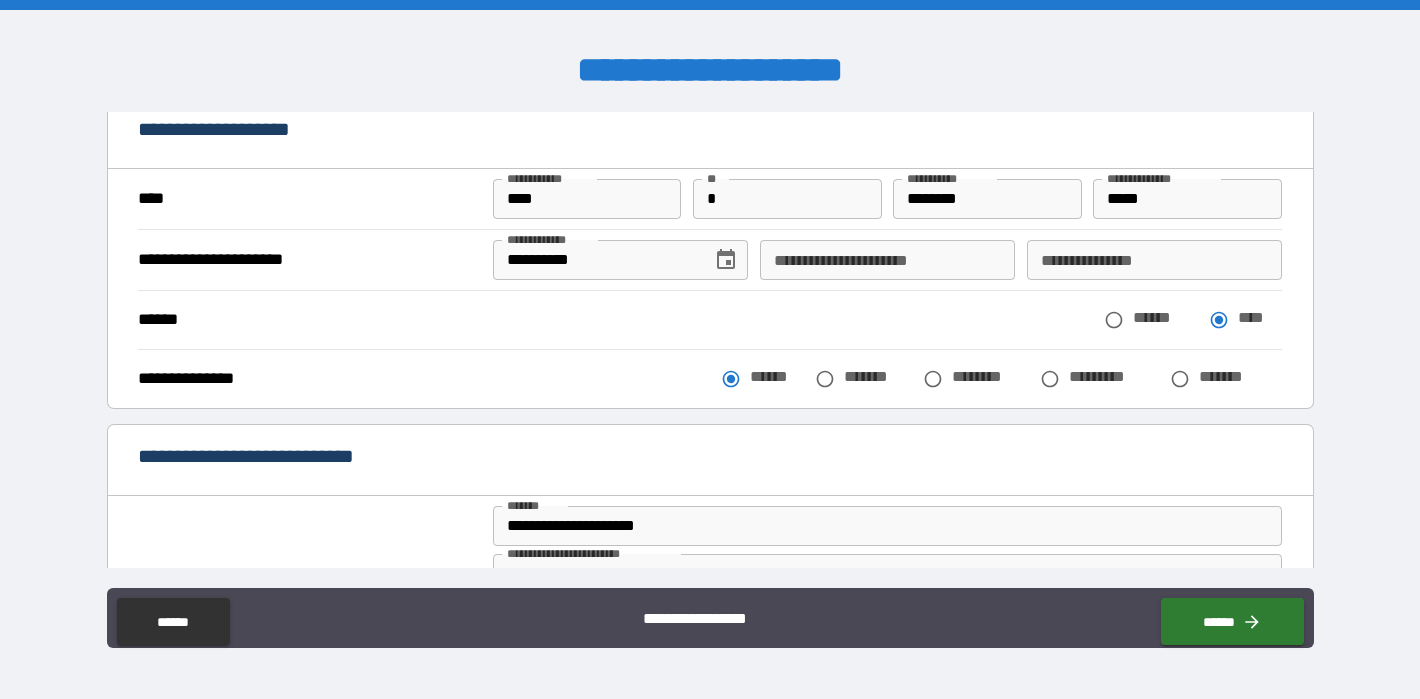 type on "********" 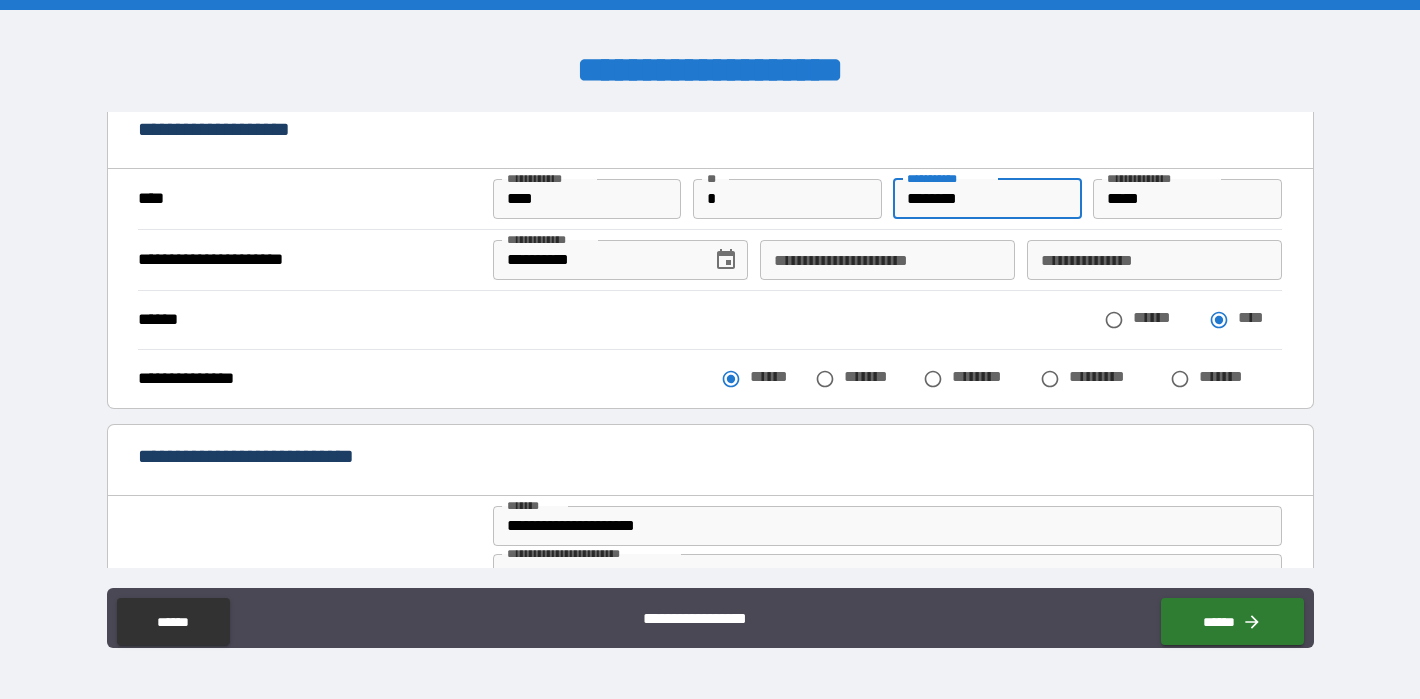 click on "********" at bounding box center (987, 199) 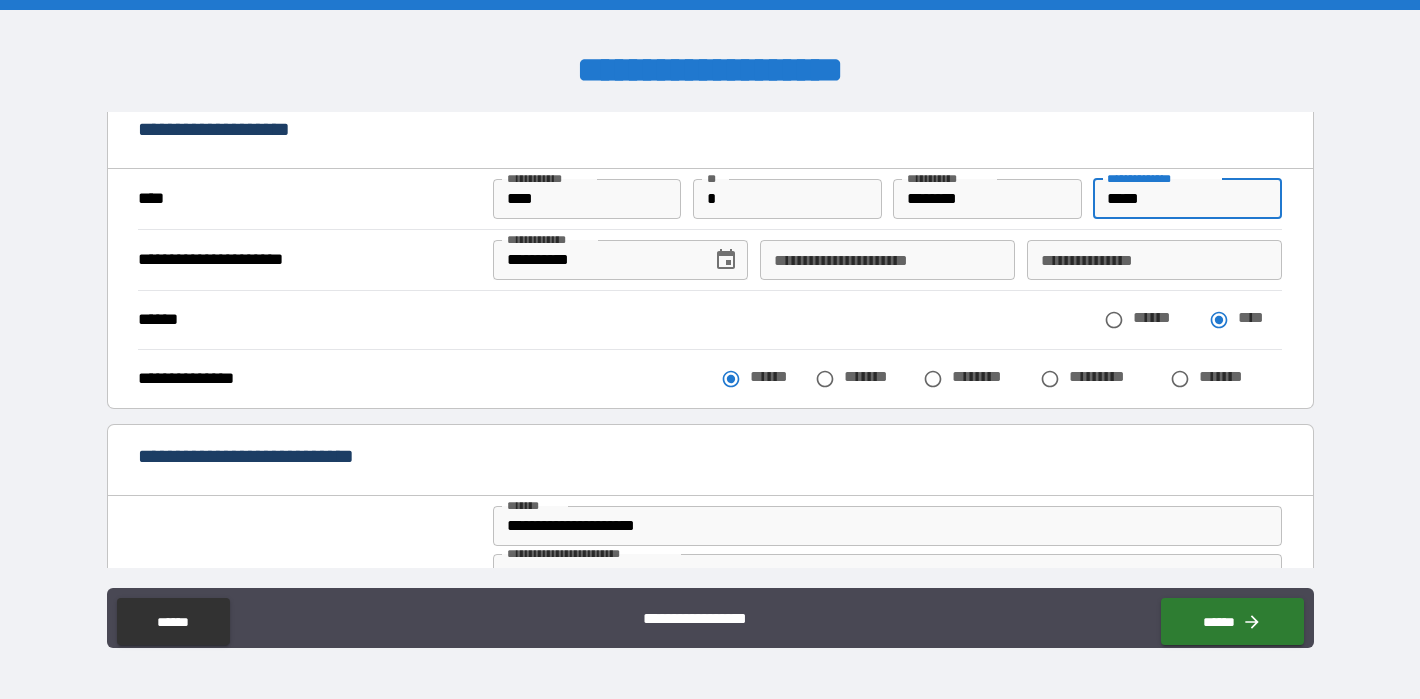 click on "*****" at bounding box center (1187, 199) 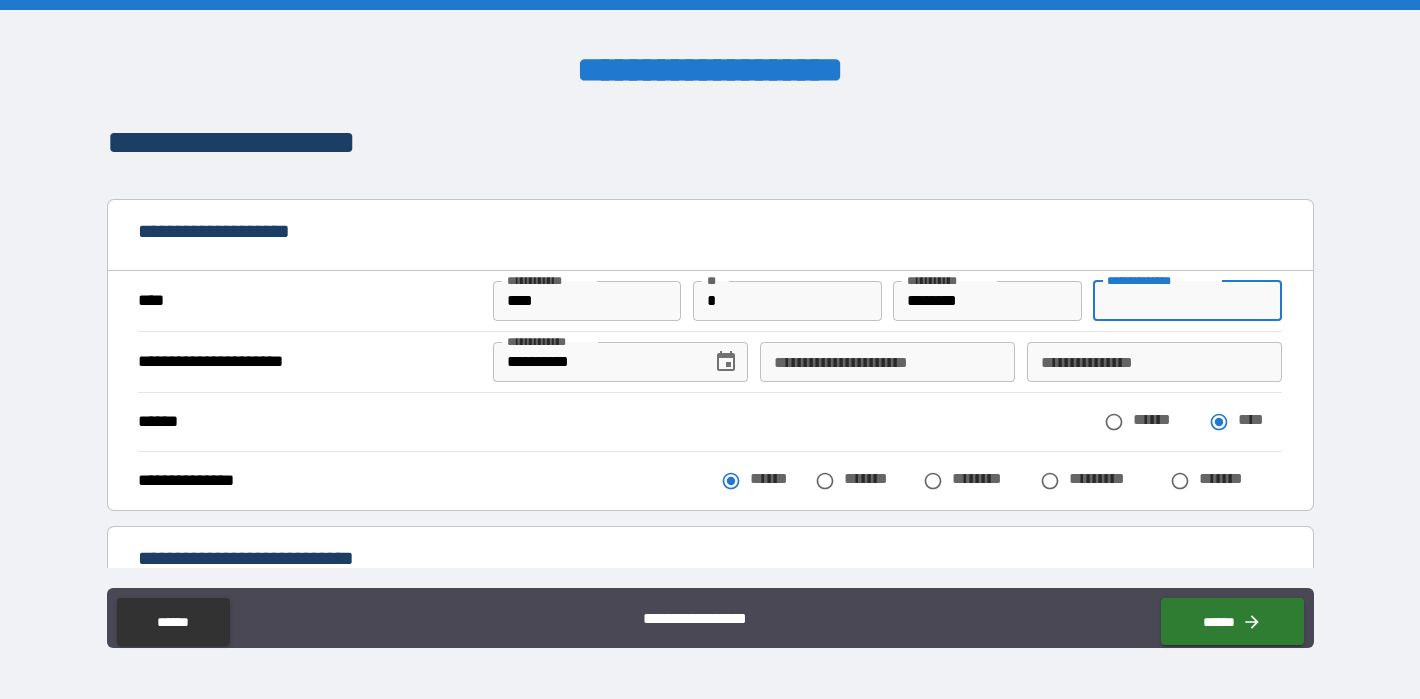 scroll, scrollTop: 1, scrollLeft: 0, axis: vertical 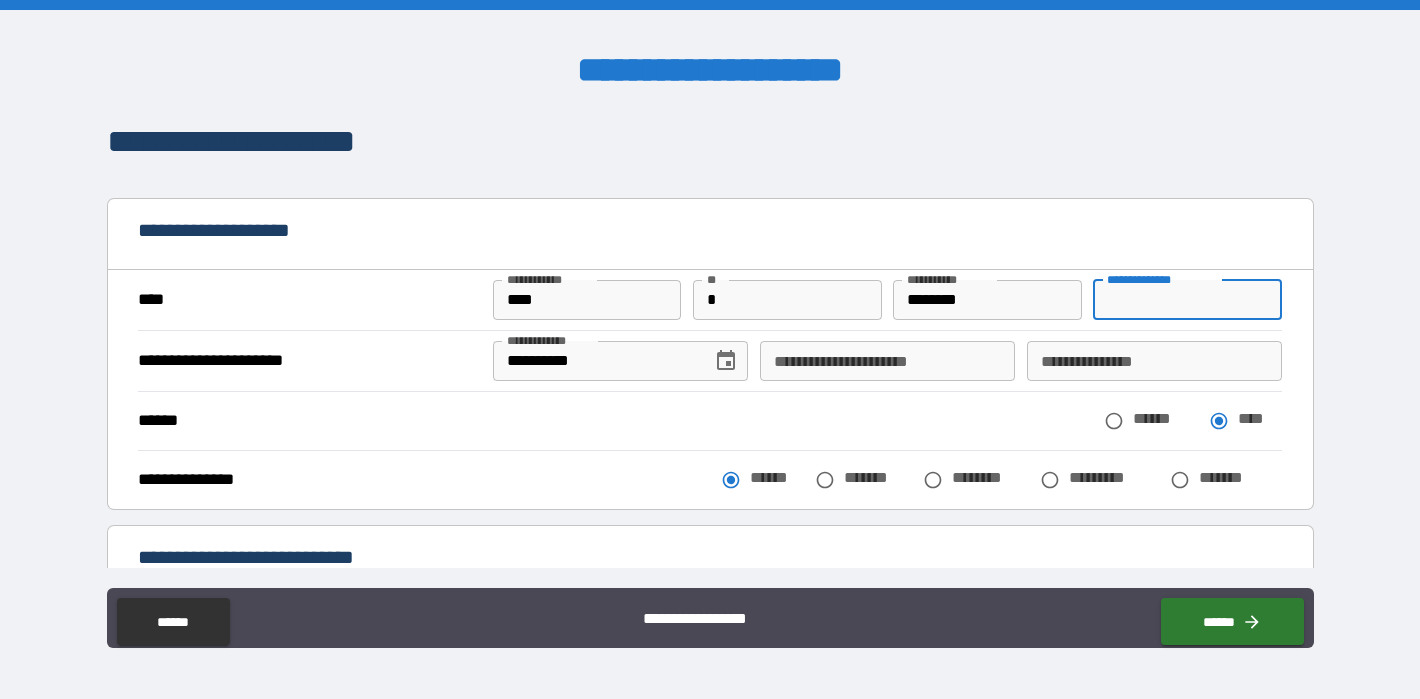type 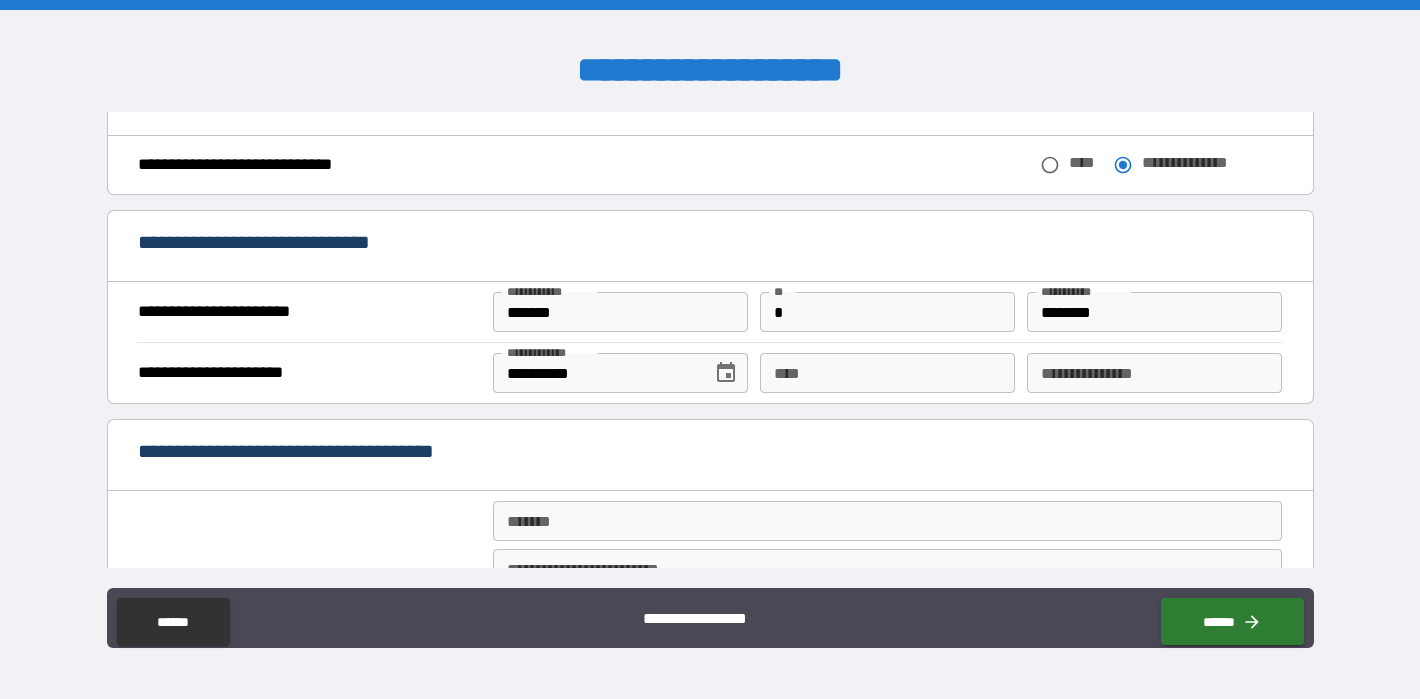 scroll, scrollTop: 1235, scrollLeft: 0, axis: vertical 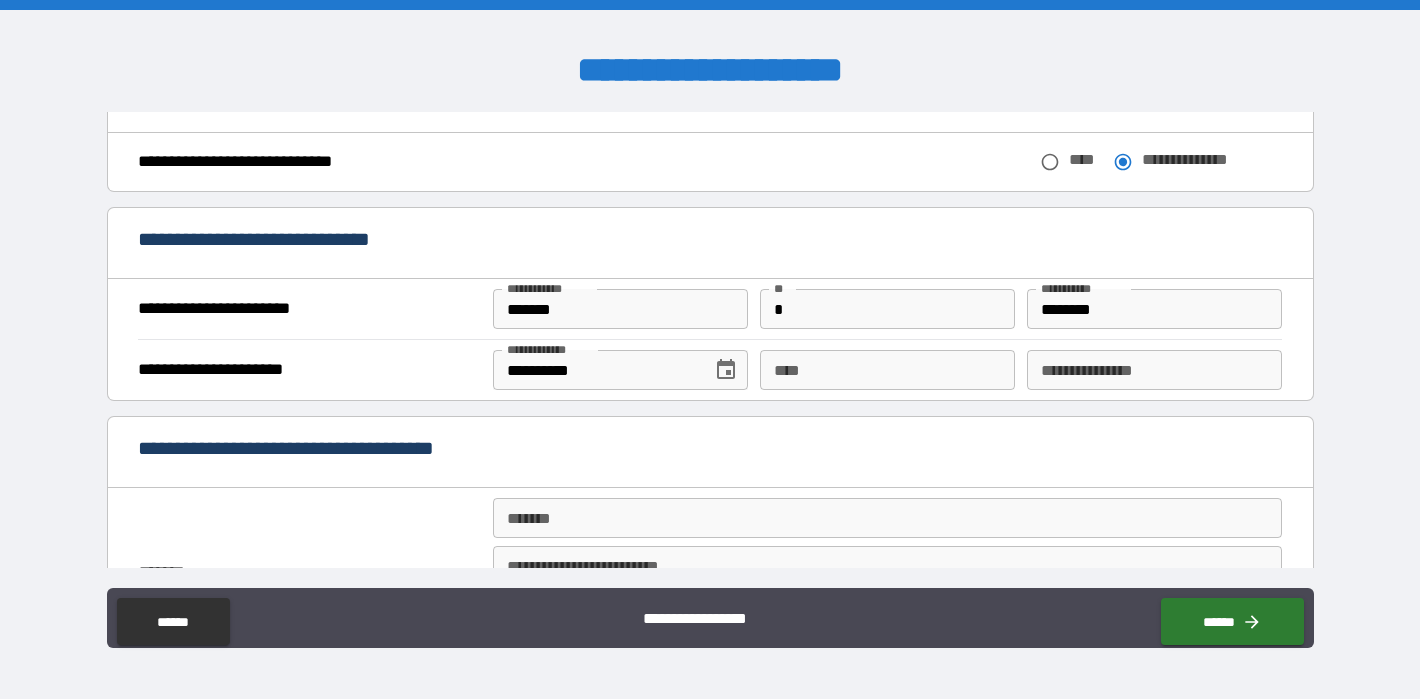 type on "***" 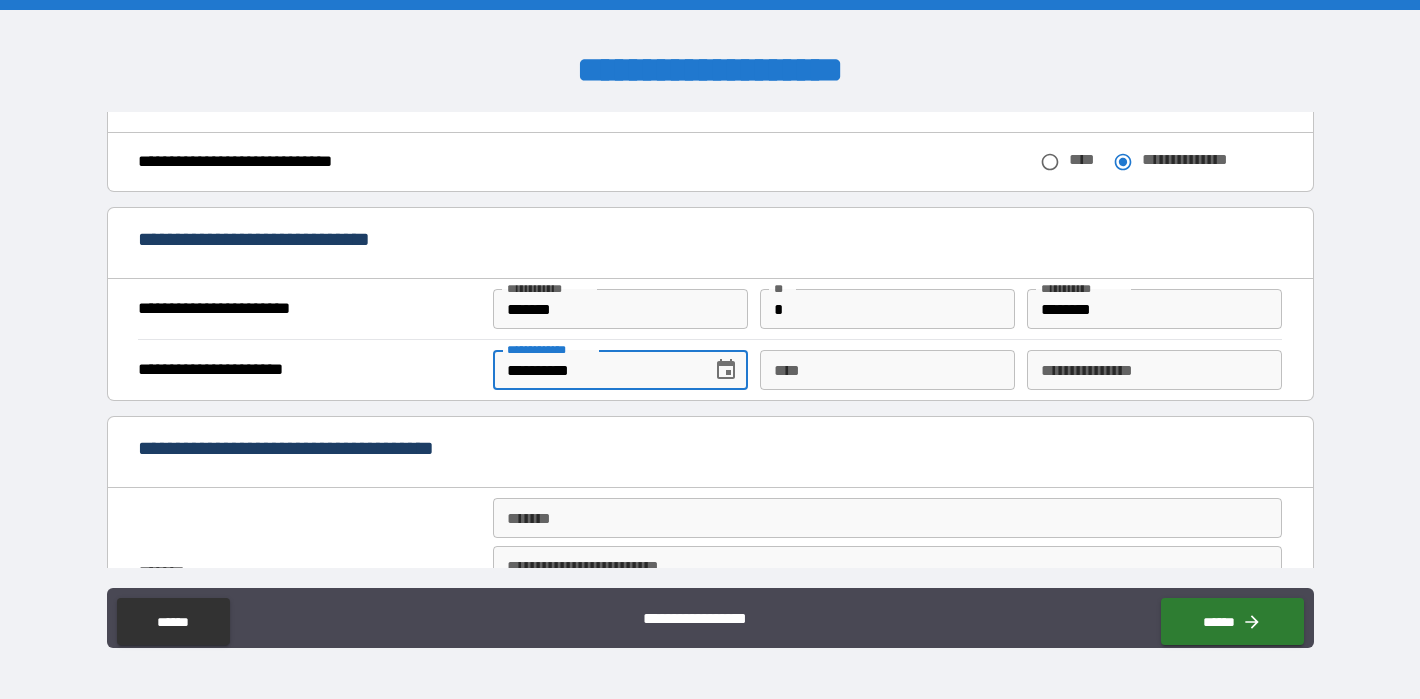 click on "**********" at bounding box center (596, 370) 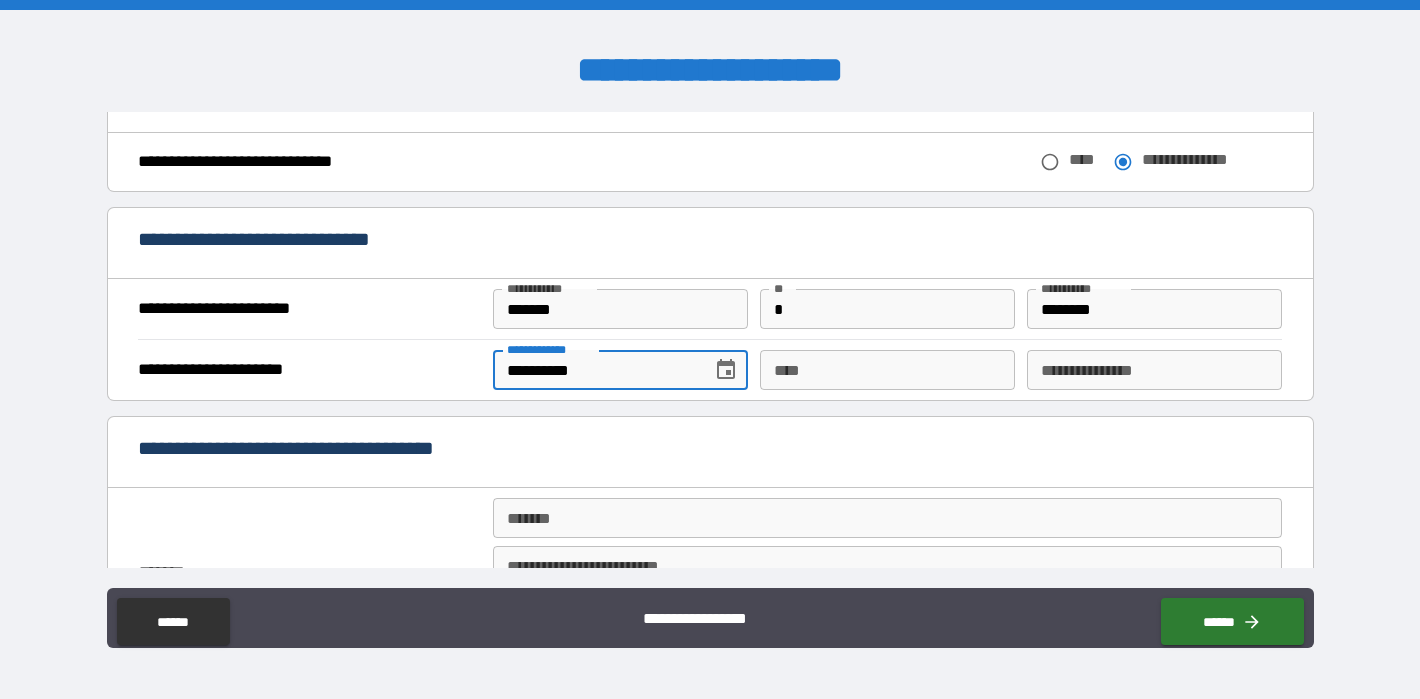 type on "**********" 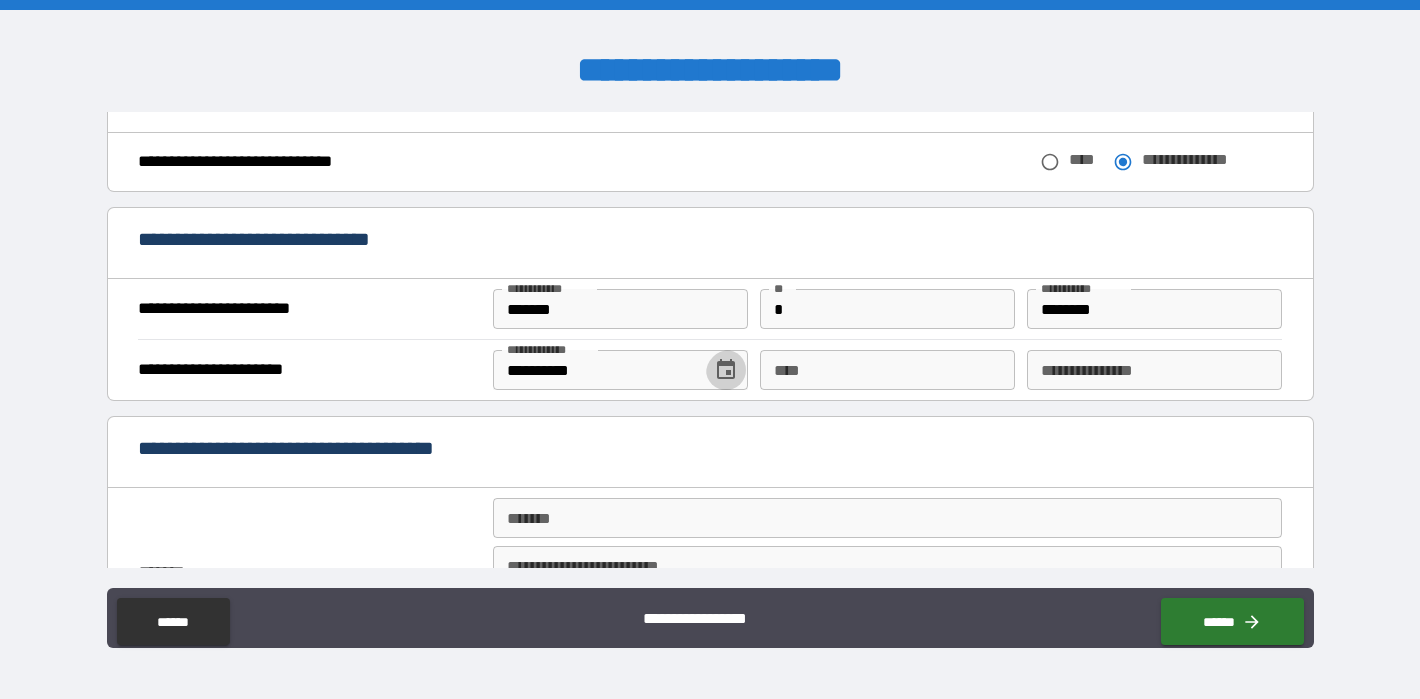 type 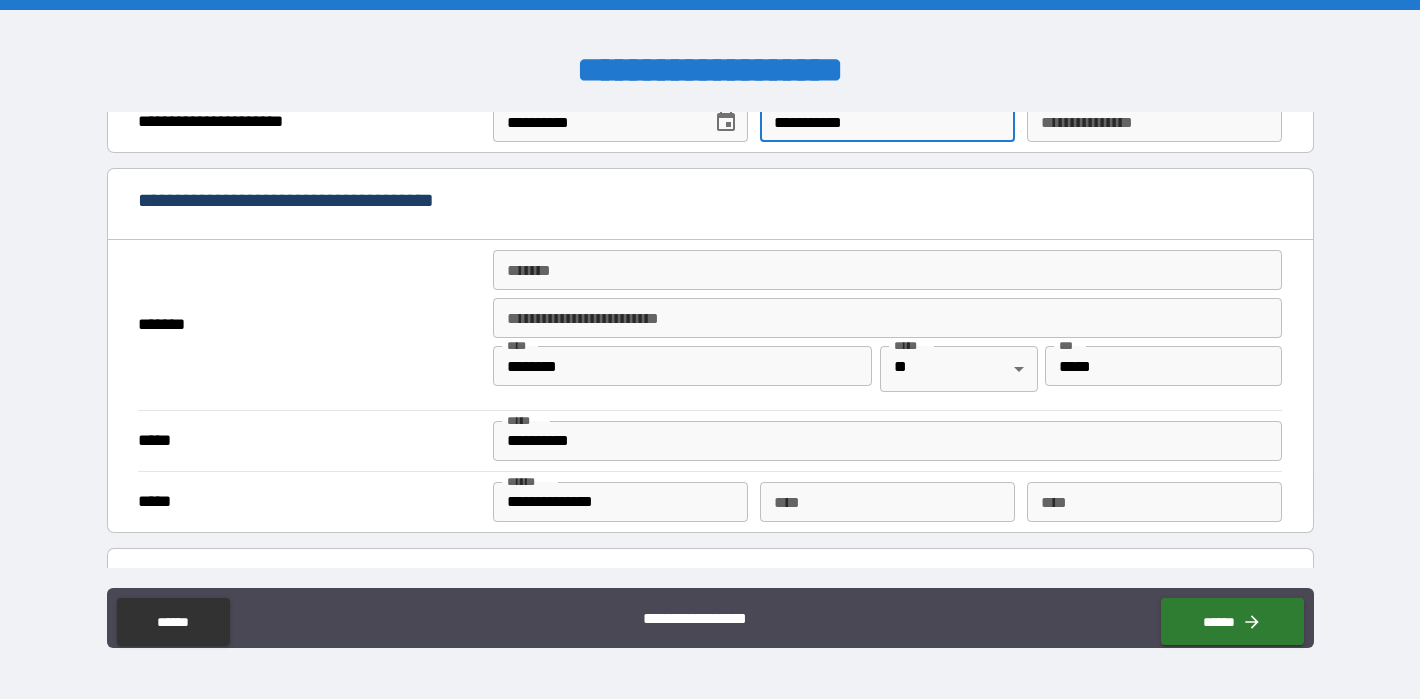 scroll, scrollTop: 1500, scrollLeft: 0, axis: vertical 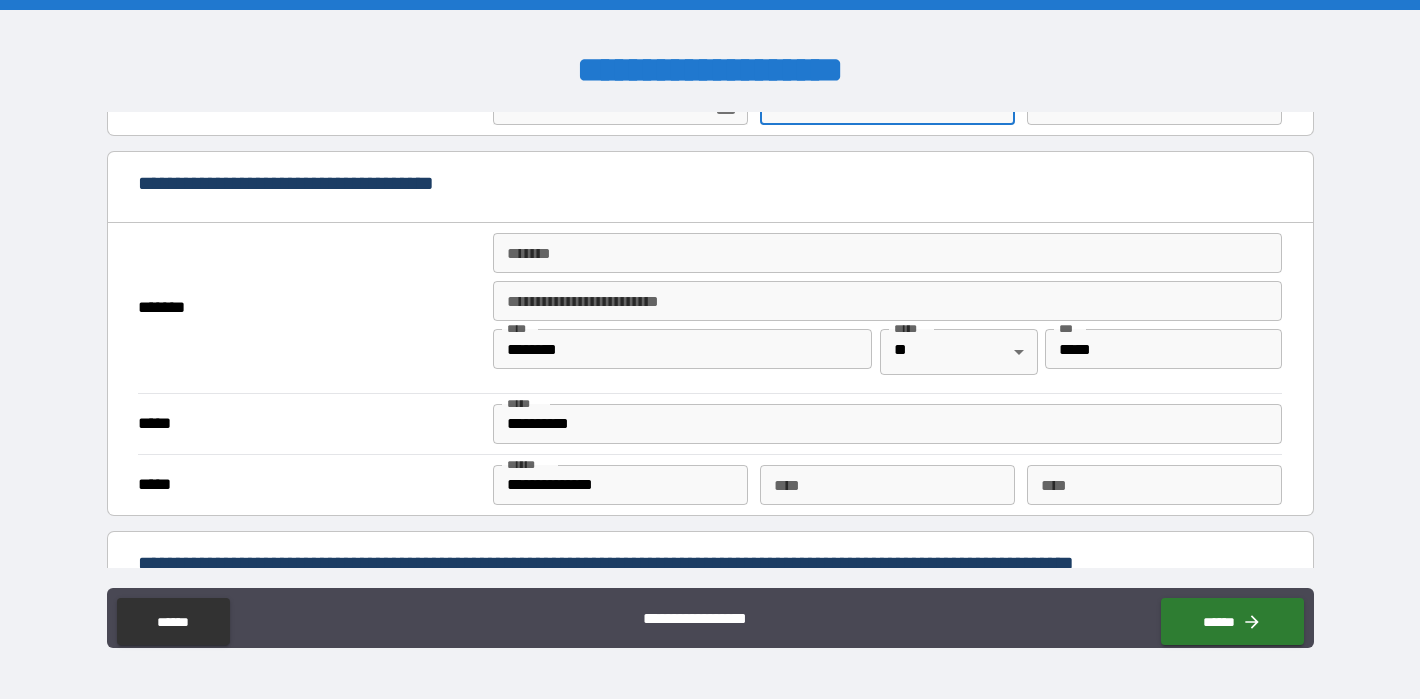 type on "**********" 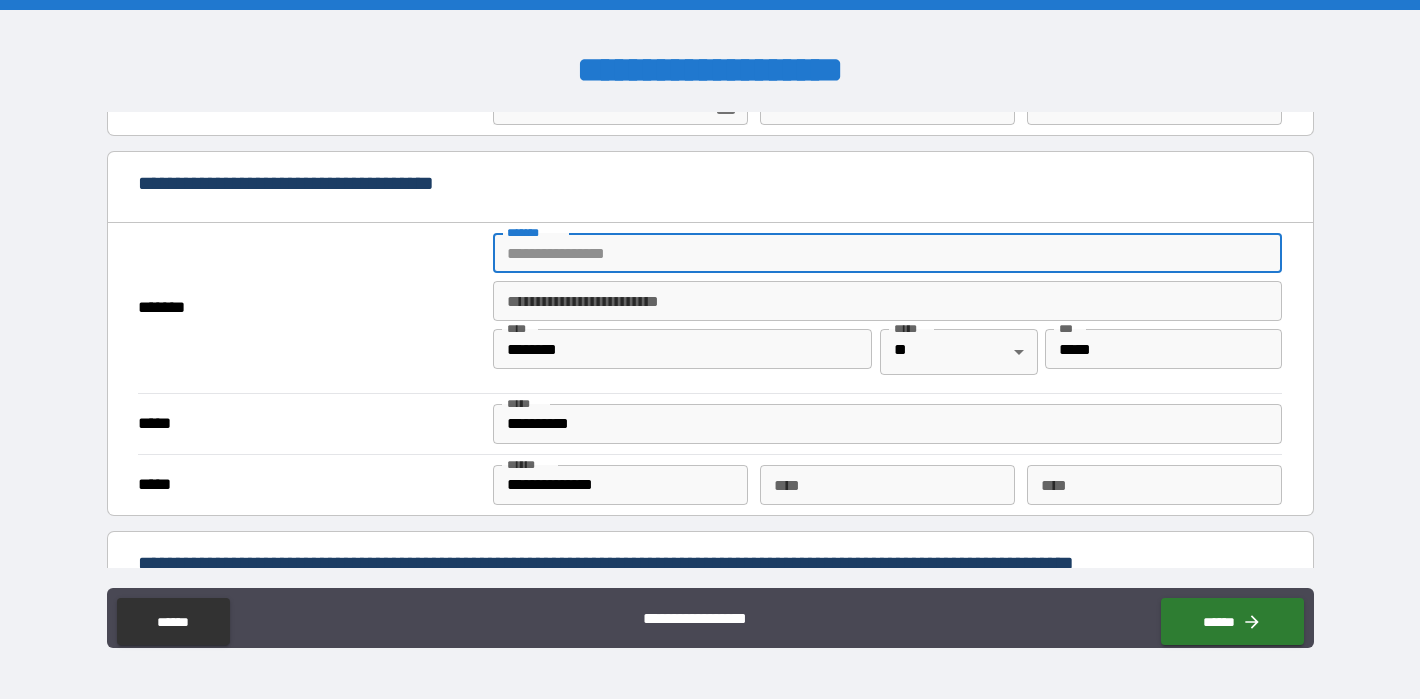 type on "**********" 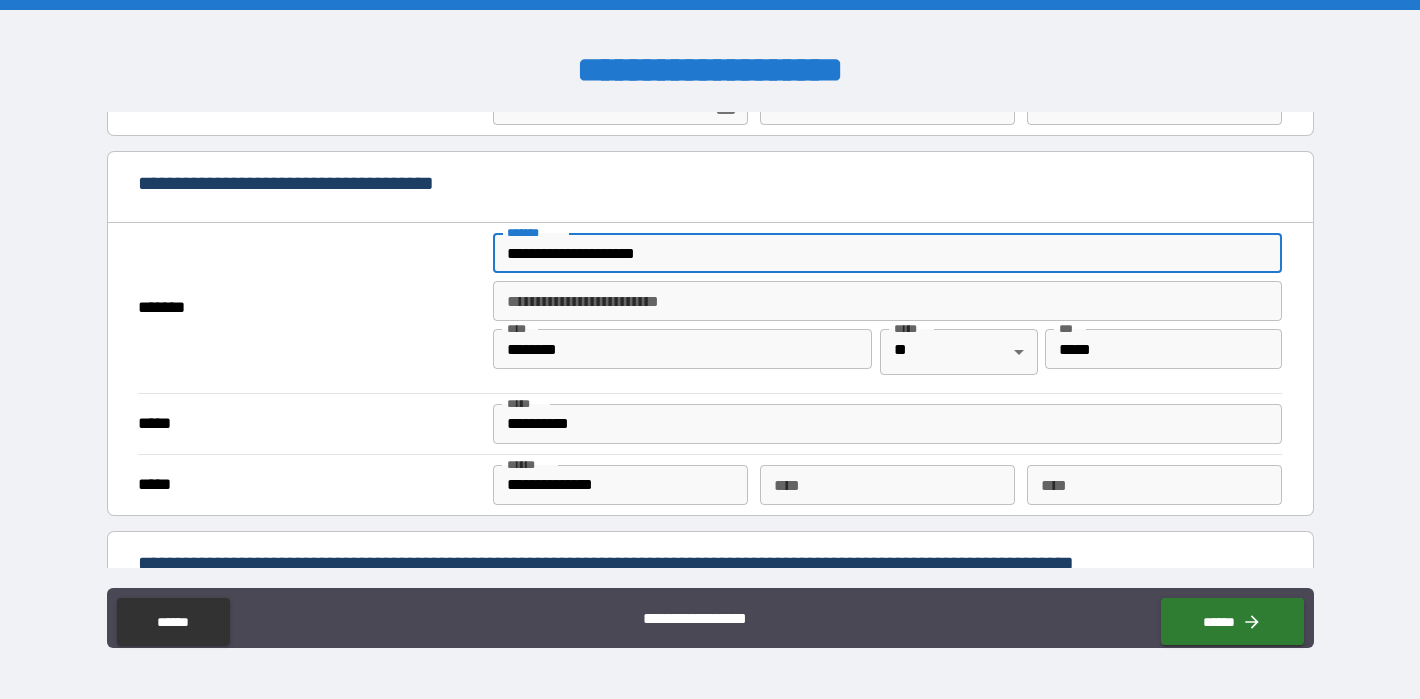 type on "**********" 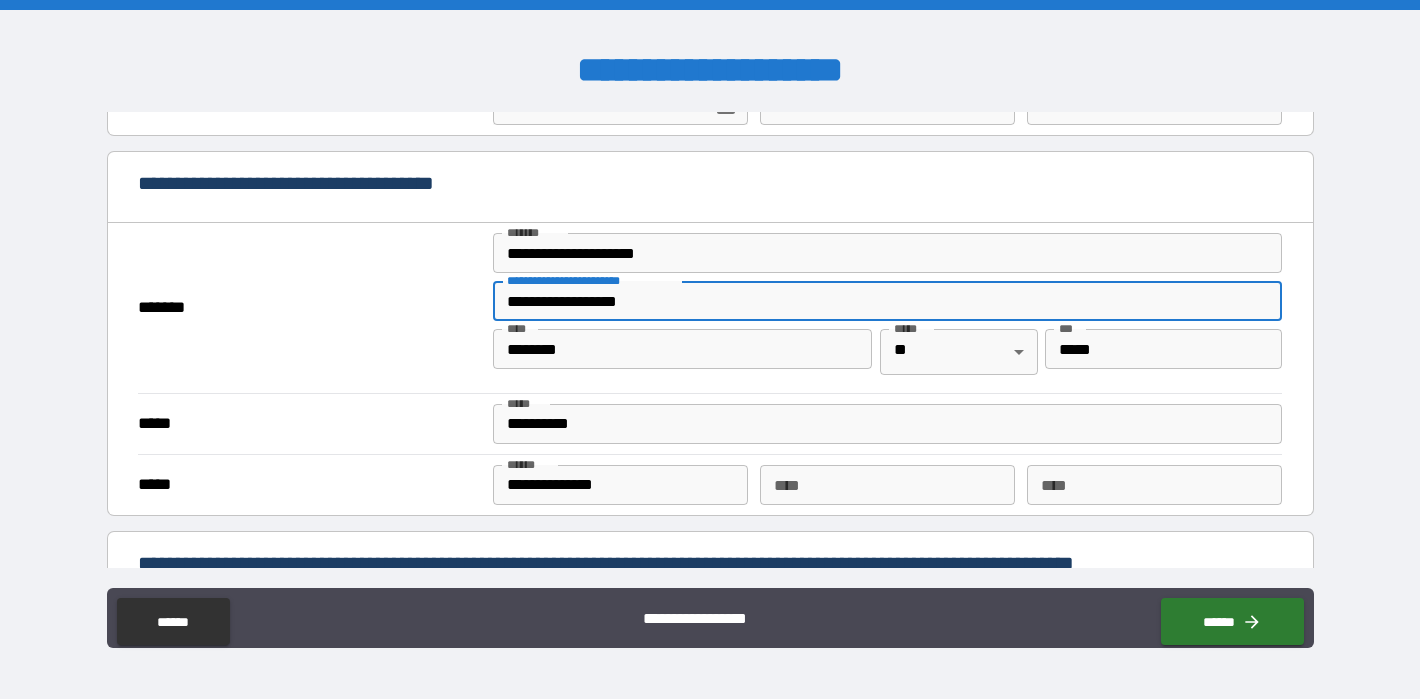 click on "**********" at bounding box center (888, 301) 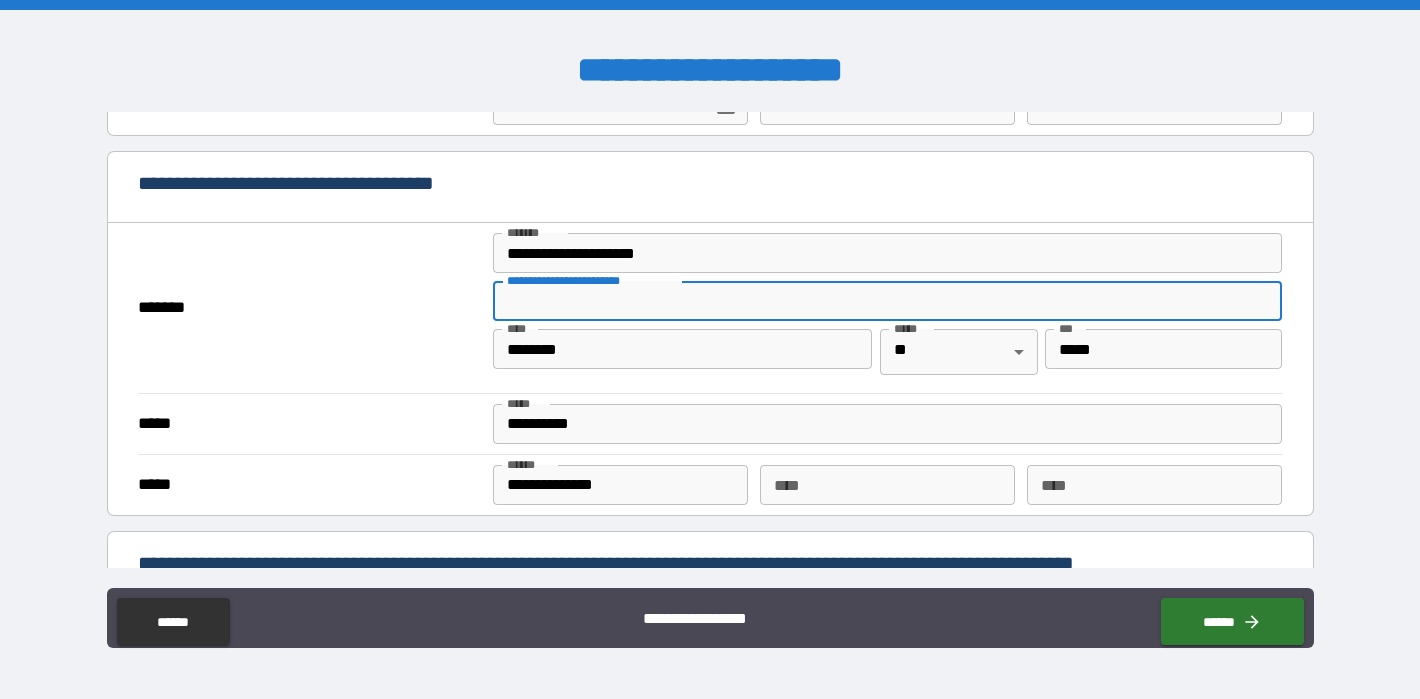 type 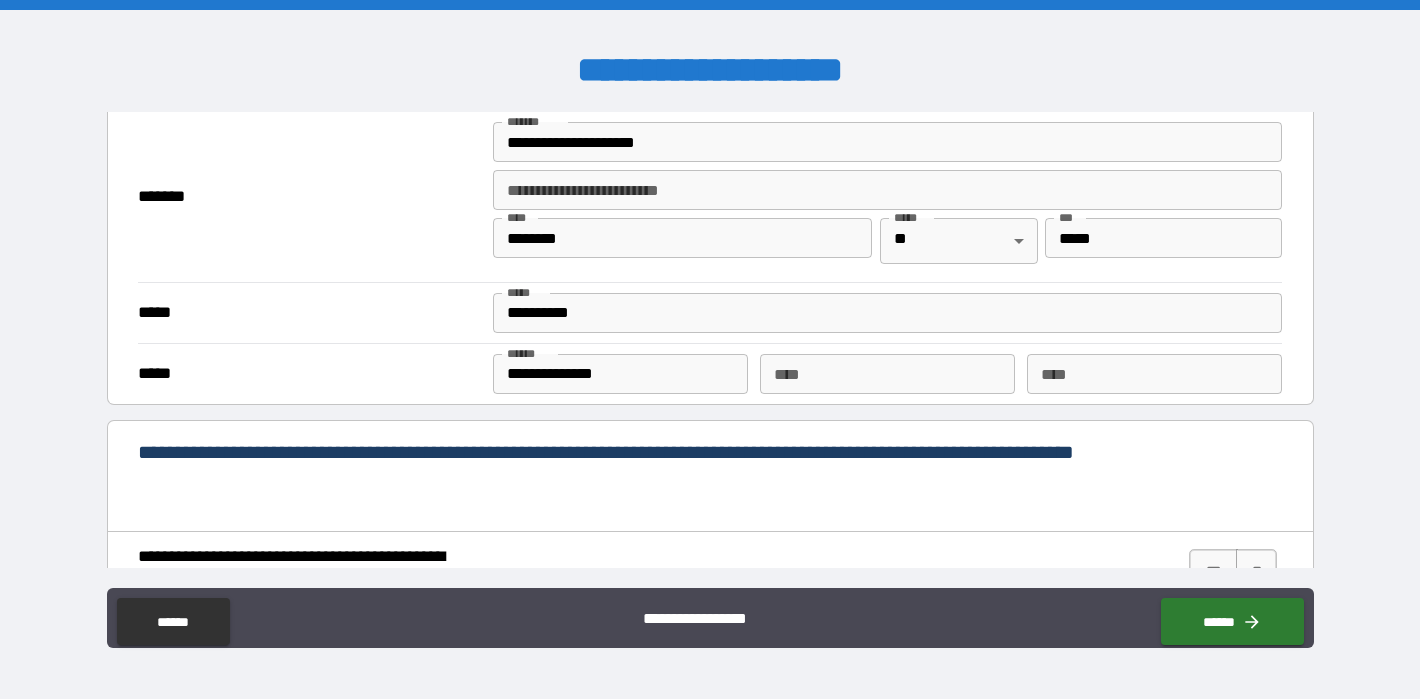 scroll, scrollTop: 1624, scrollLeft: 0, axis: vertical 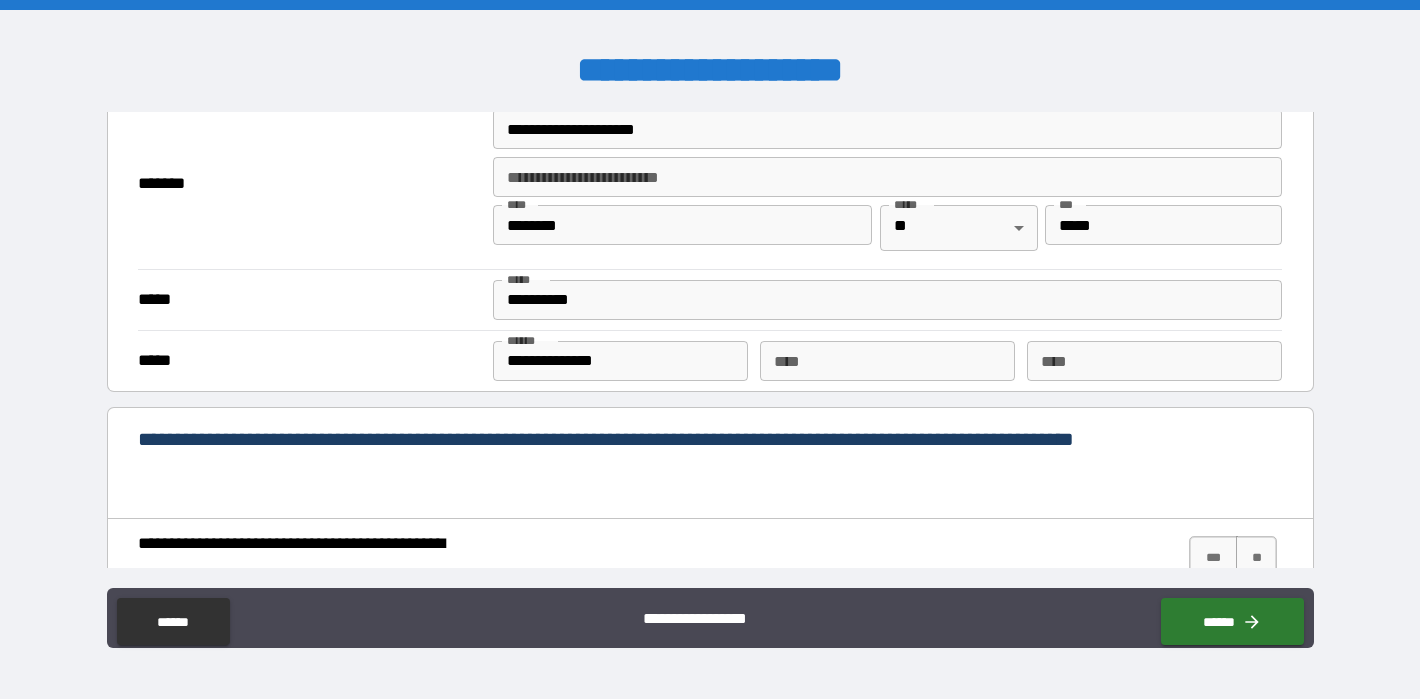 click on "**********" at bounding box center [888, 300] 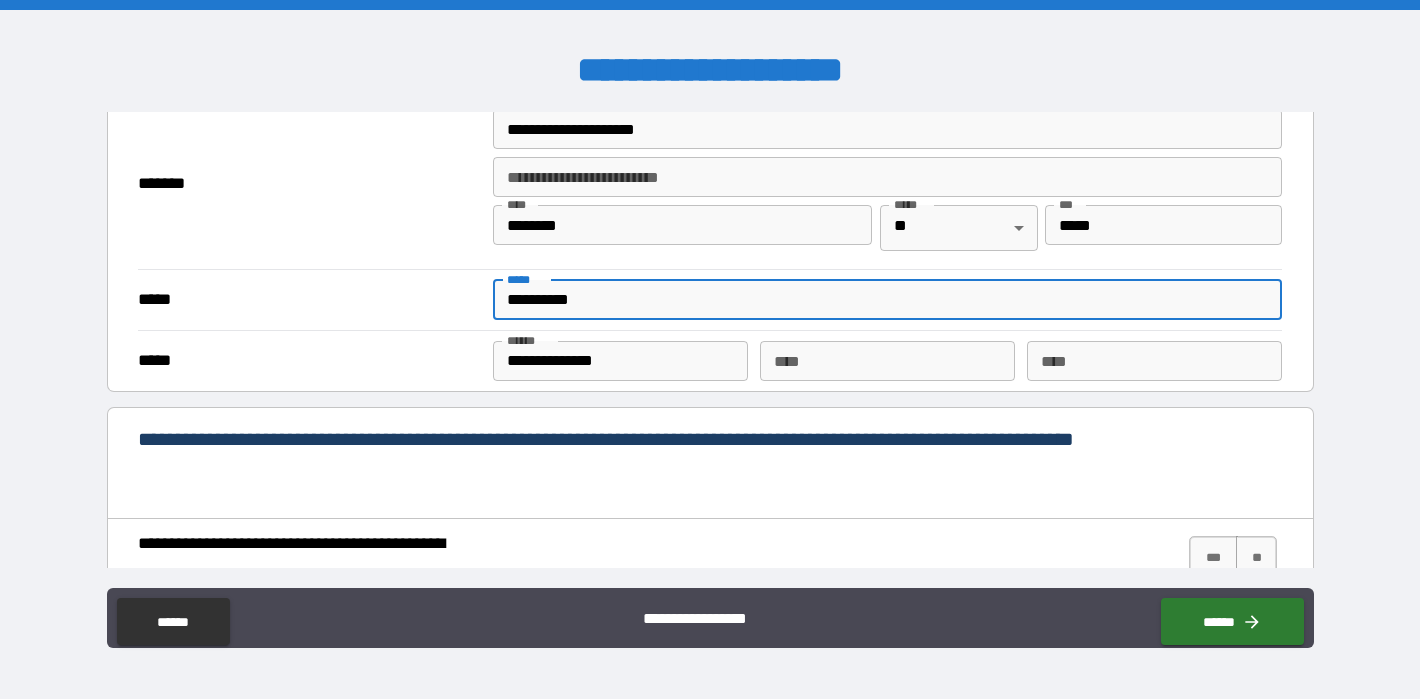 click on "**********" at bounding box center (888, 300) 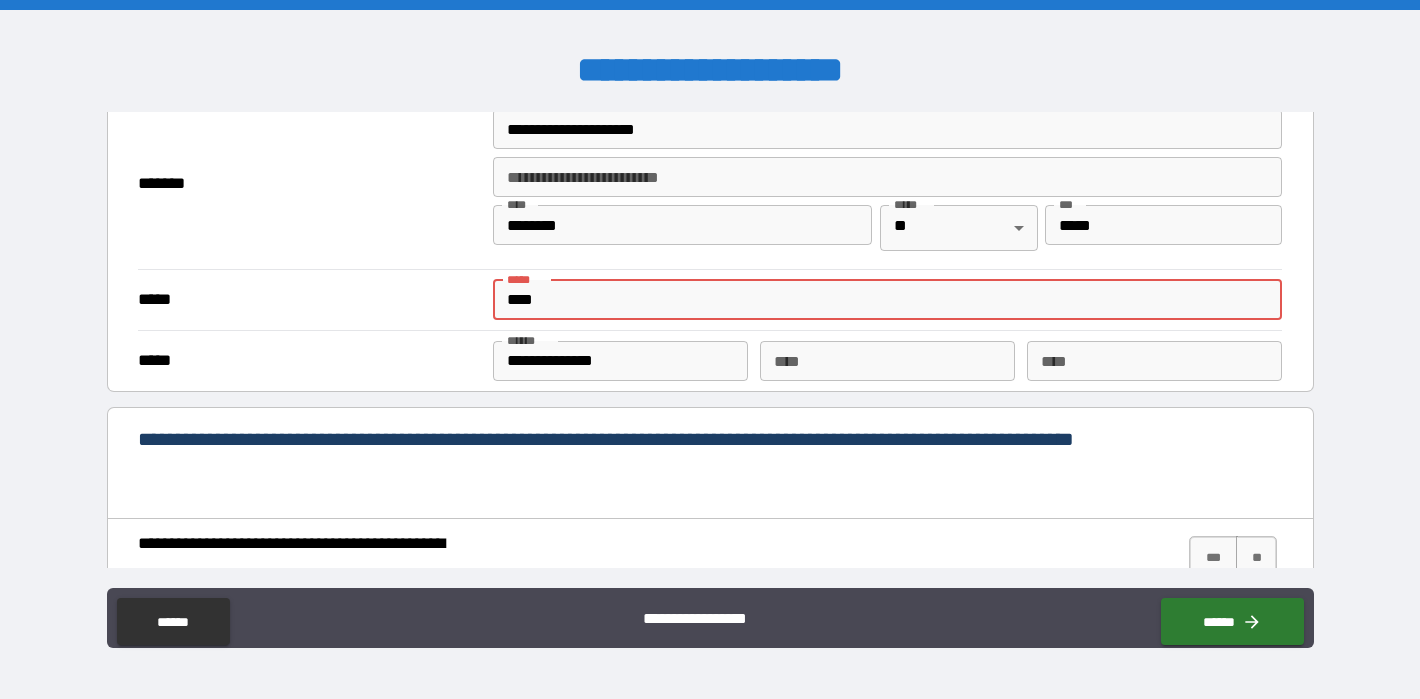 type on "**********" 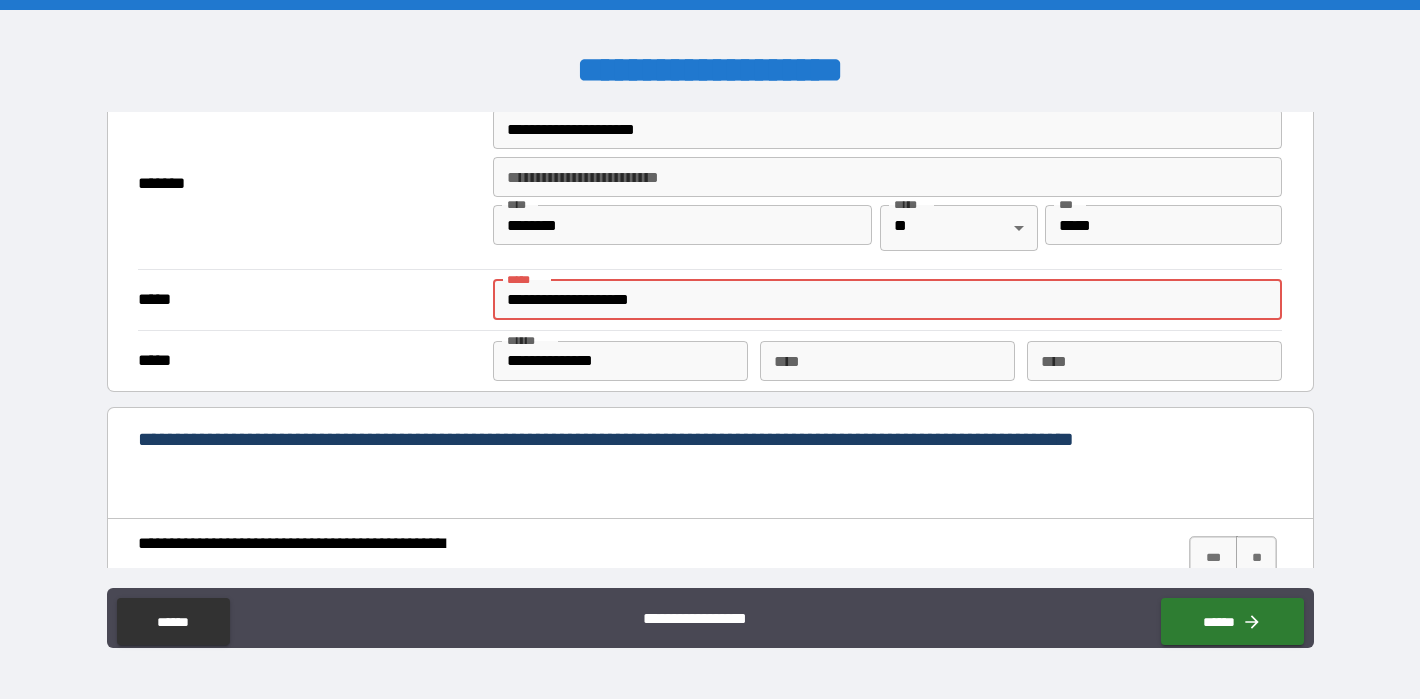 type on "******" 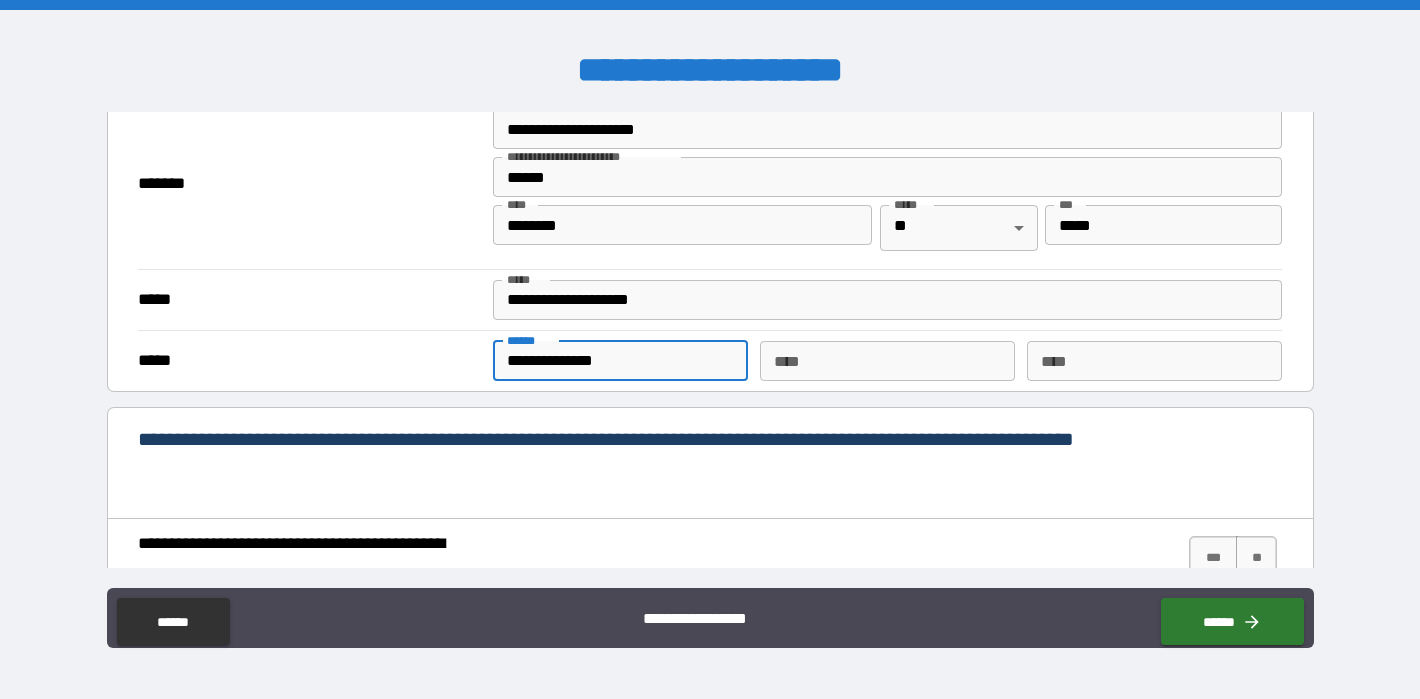 click on "**********" at bounding box center (621, 361) 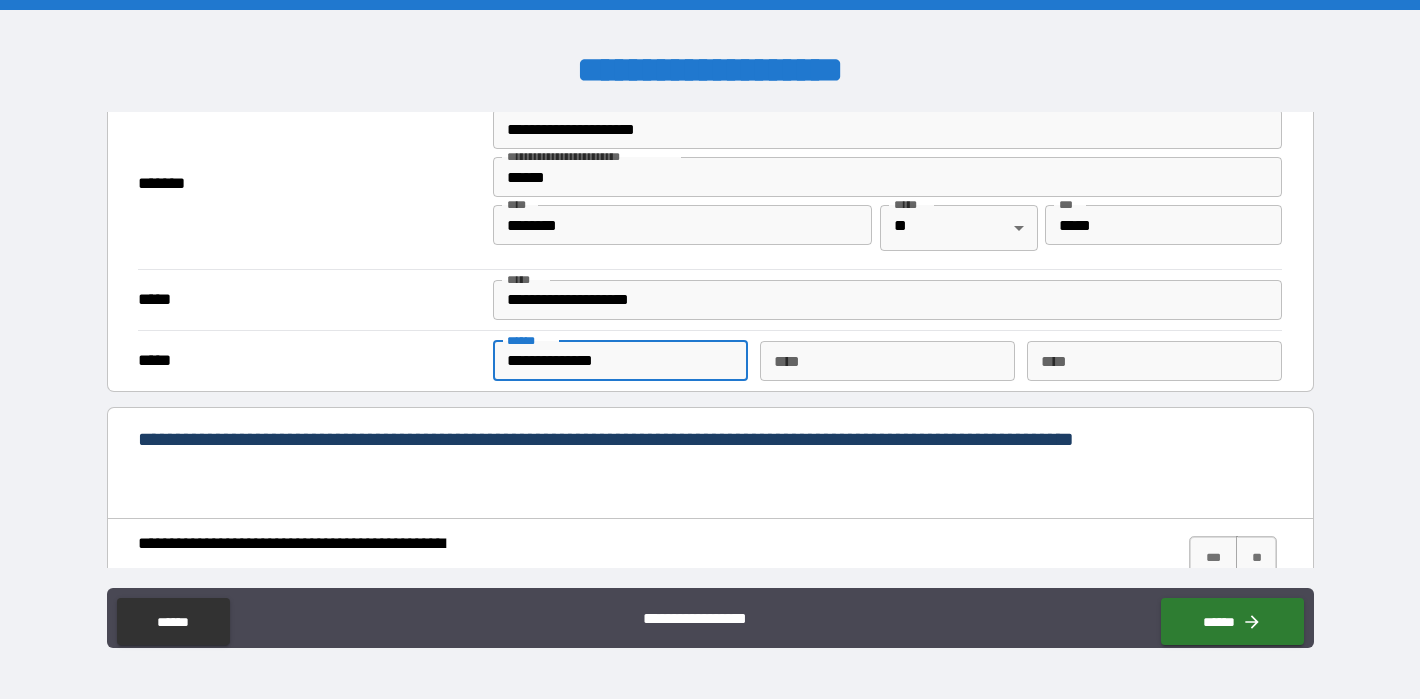 click on "**********" at bounding box center (621, 361) 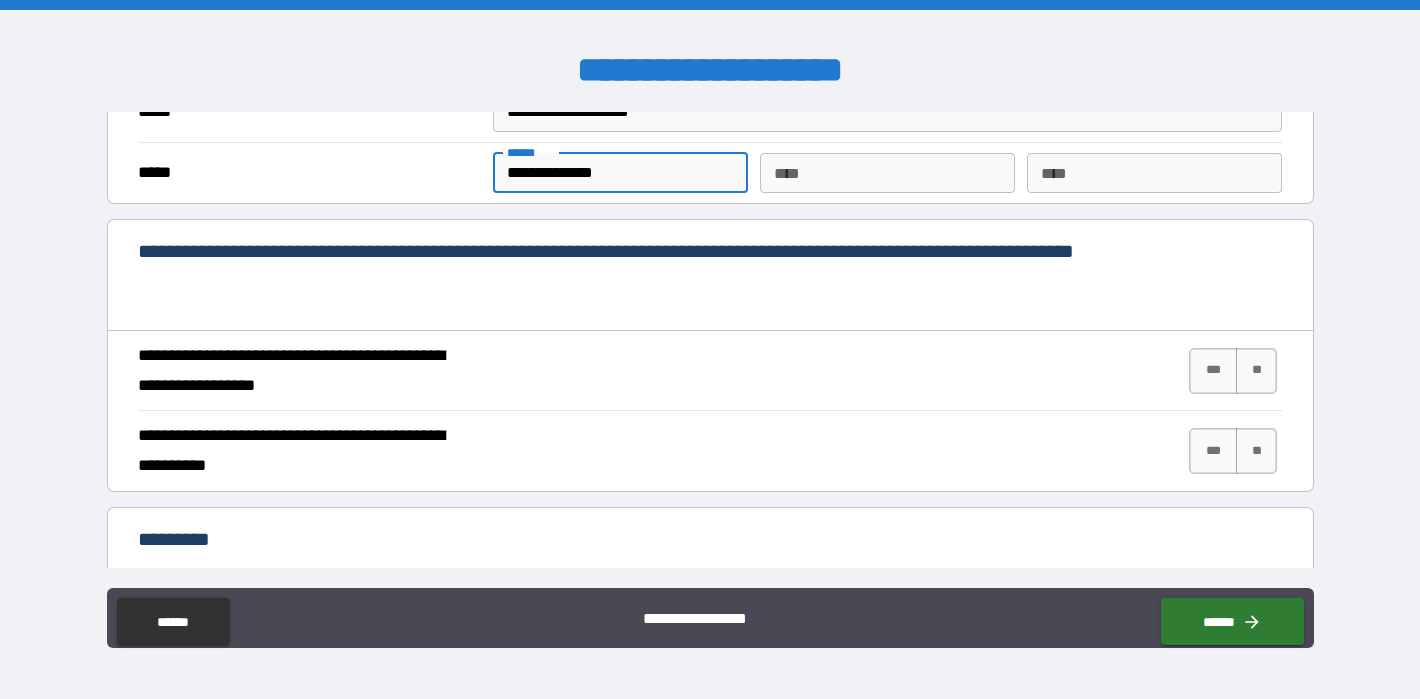 scroll, scrollTop: 1815, scrollLeft: 0, axis: vertical 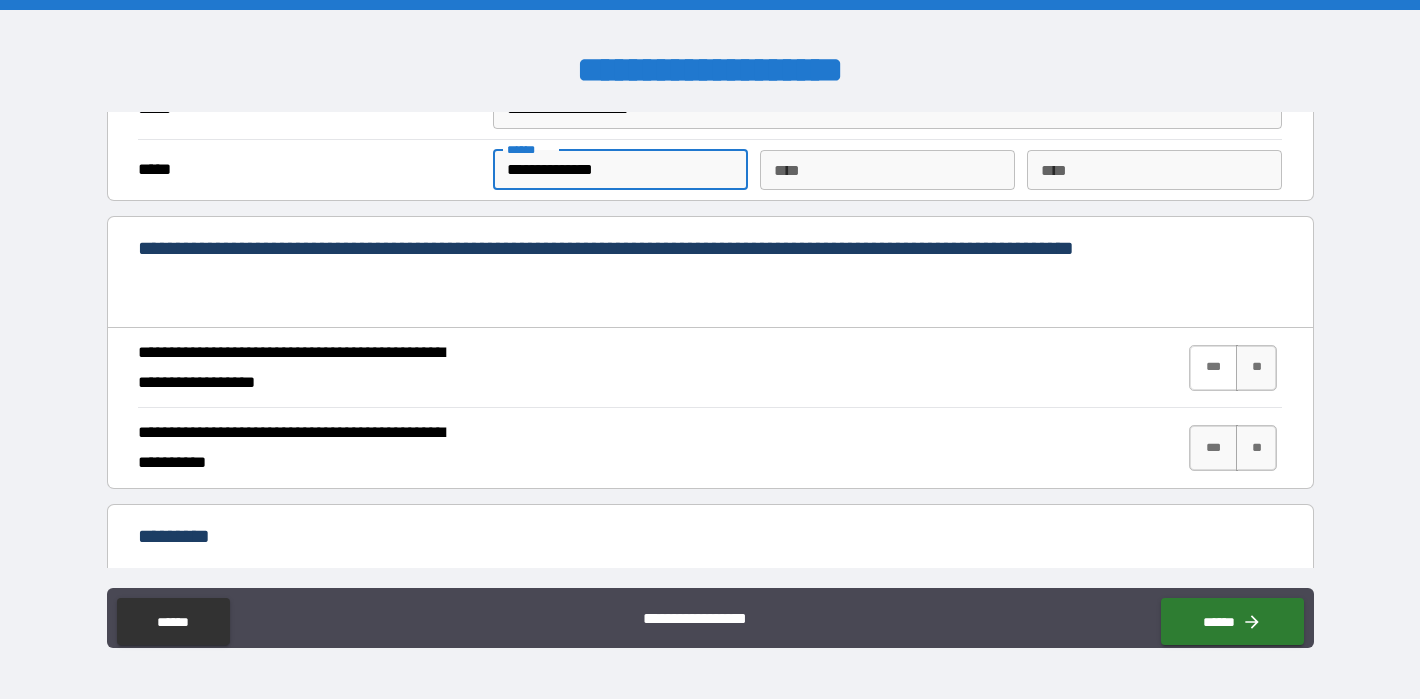 type on "**********" 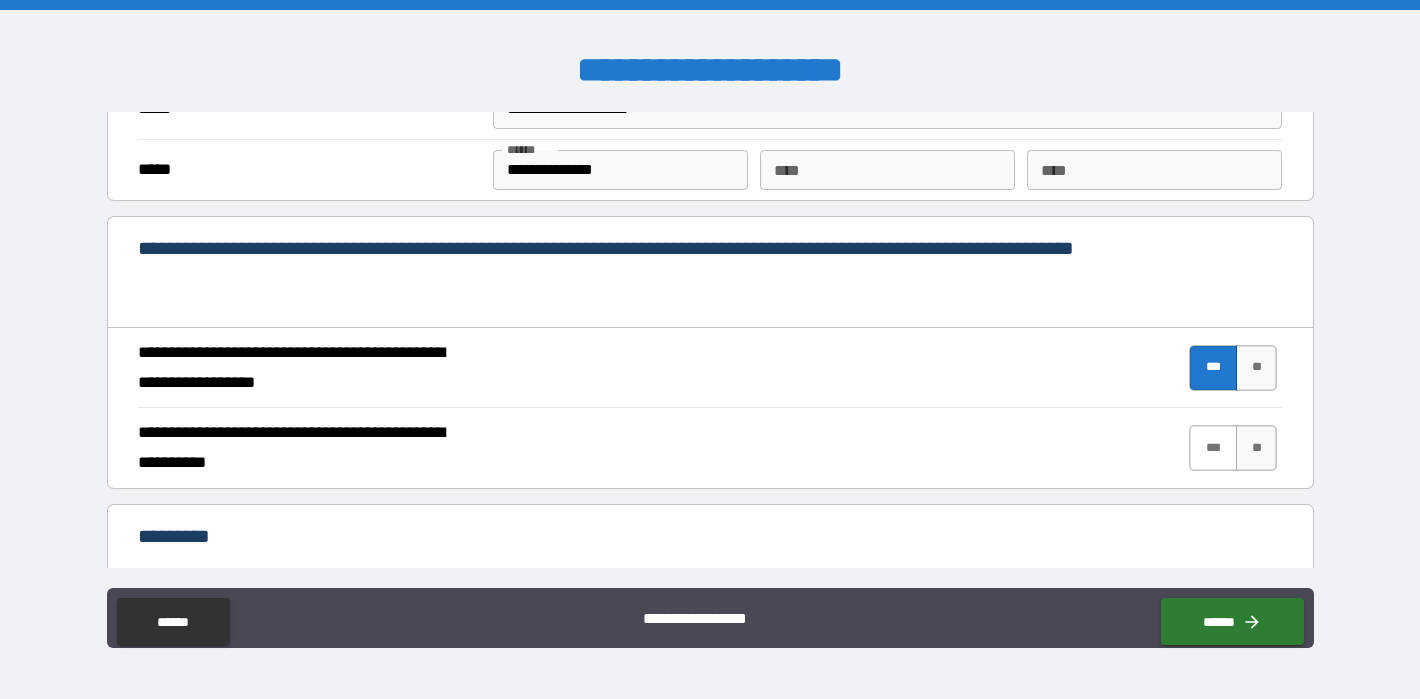 click on "***" at bounding box center [1213, 448] 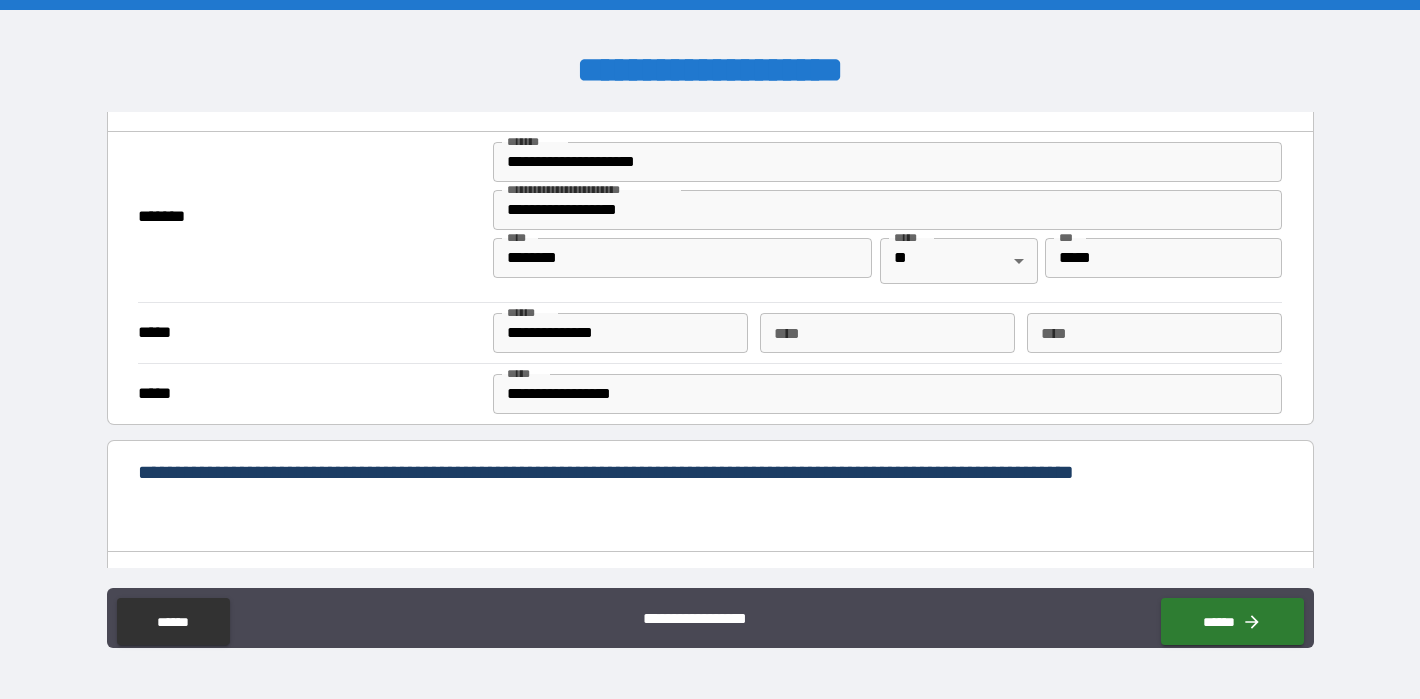 scroll, scrollTop: 489, scrollLeft: 0, axis: vertical 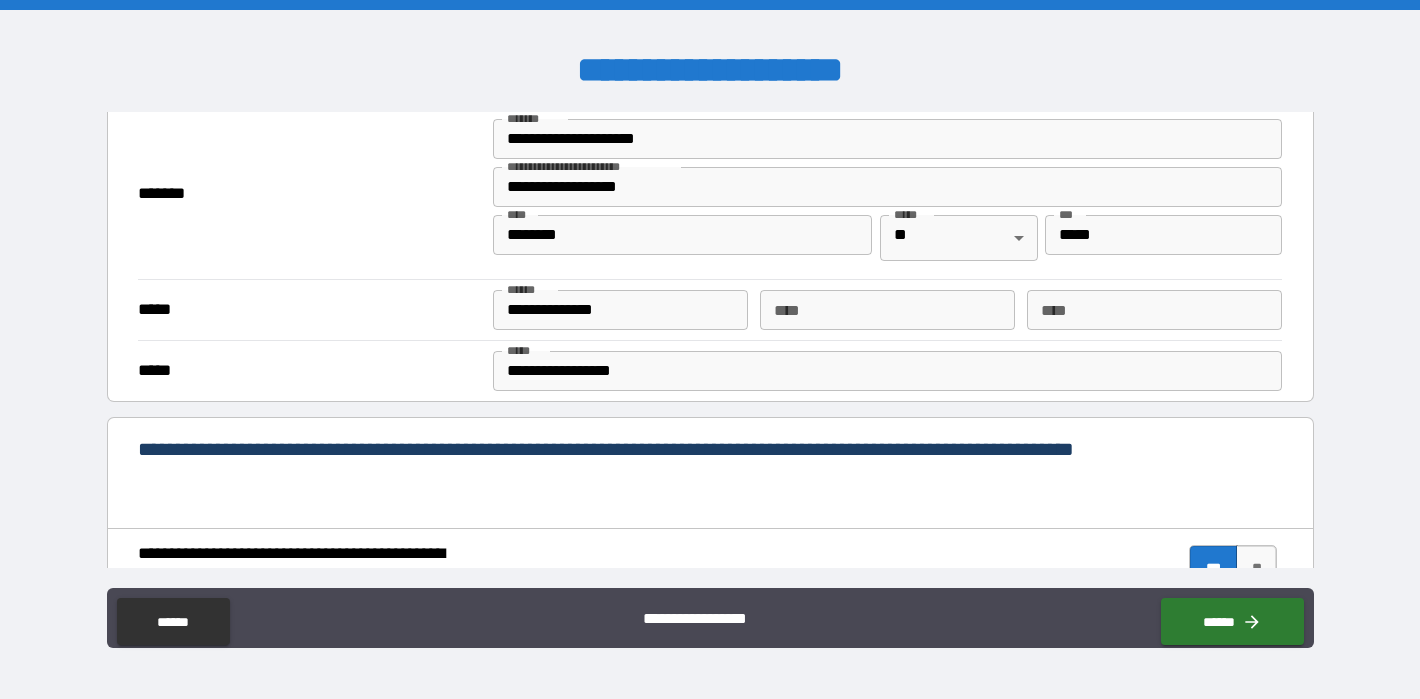 click on "**********" at bounding box center [621, 310] 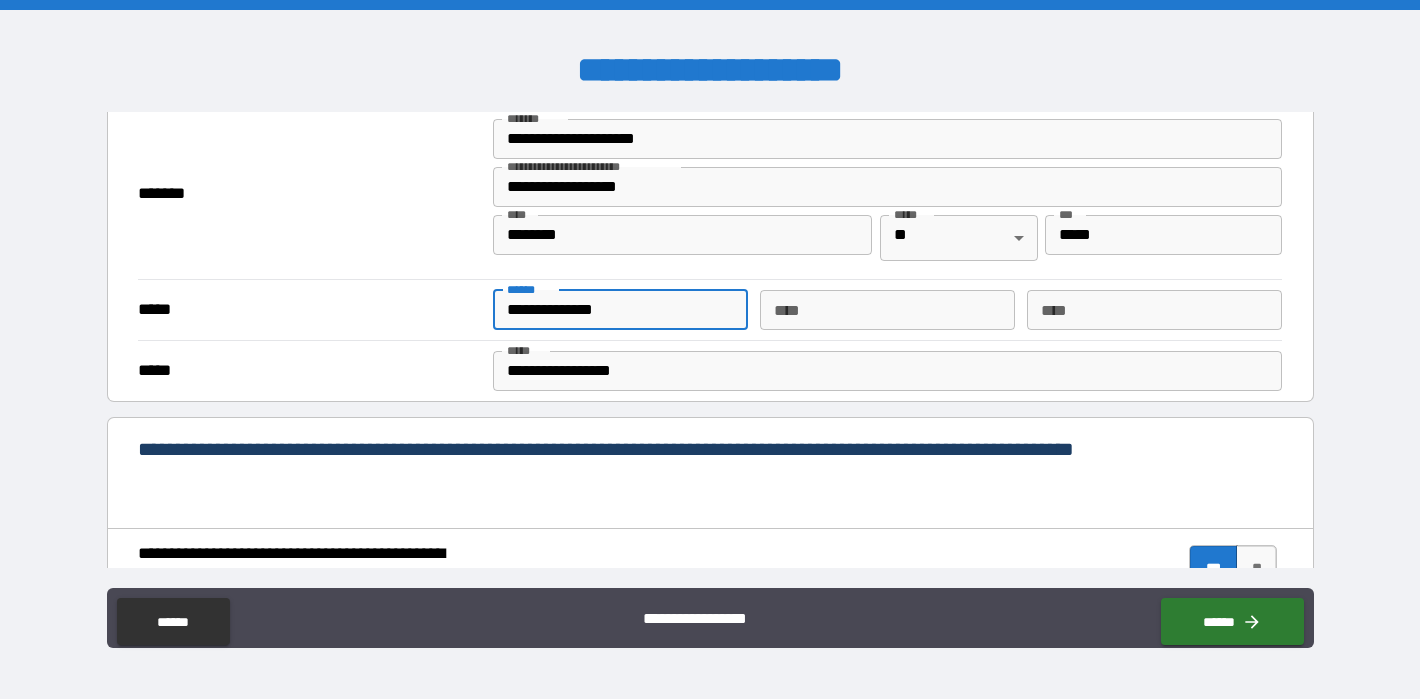click on "**********" at bounding box center (621, 310) 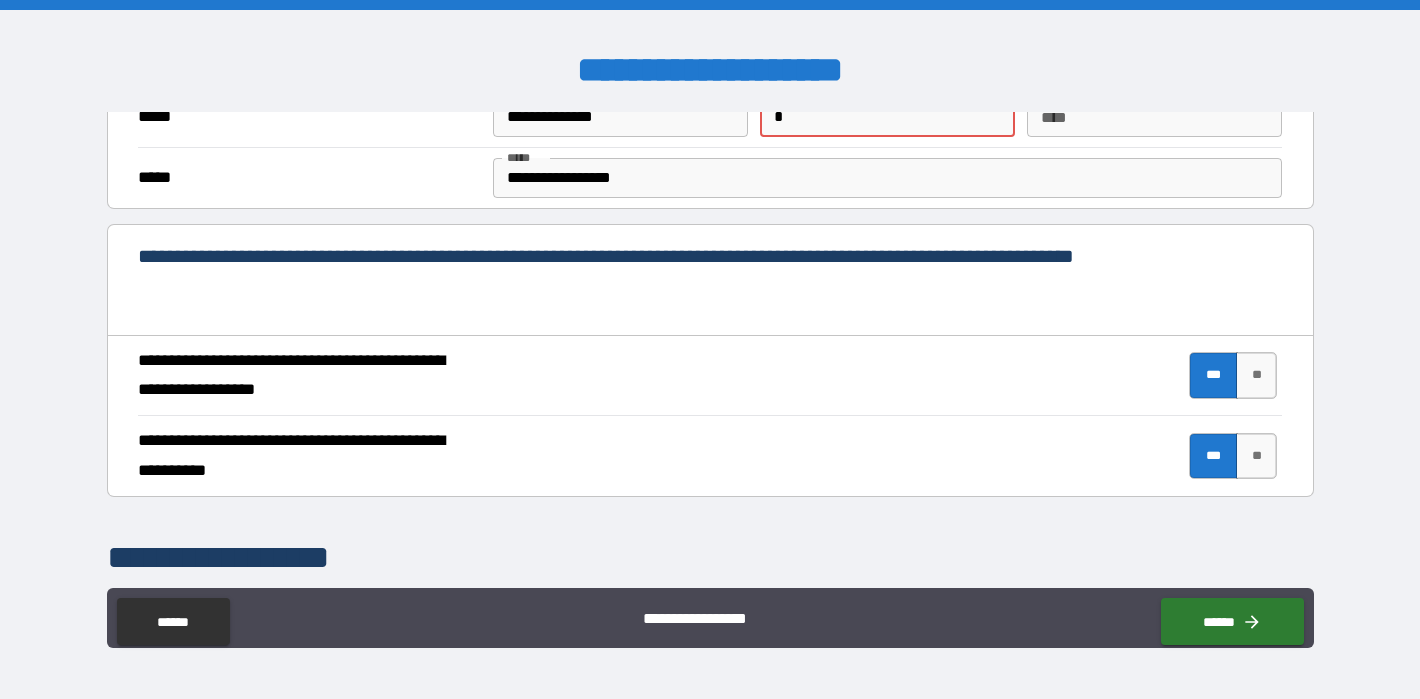 scroll, scrollTop: 683, scrollLeft: 0, axis: vertical 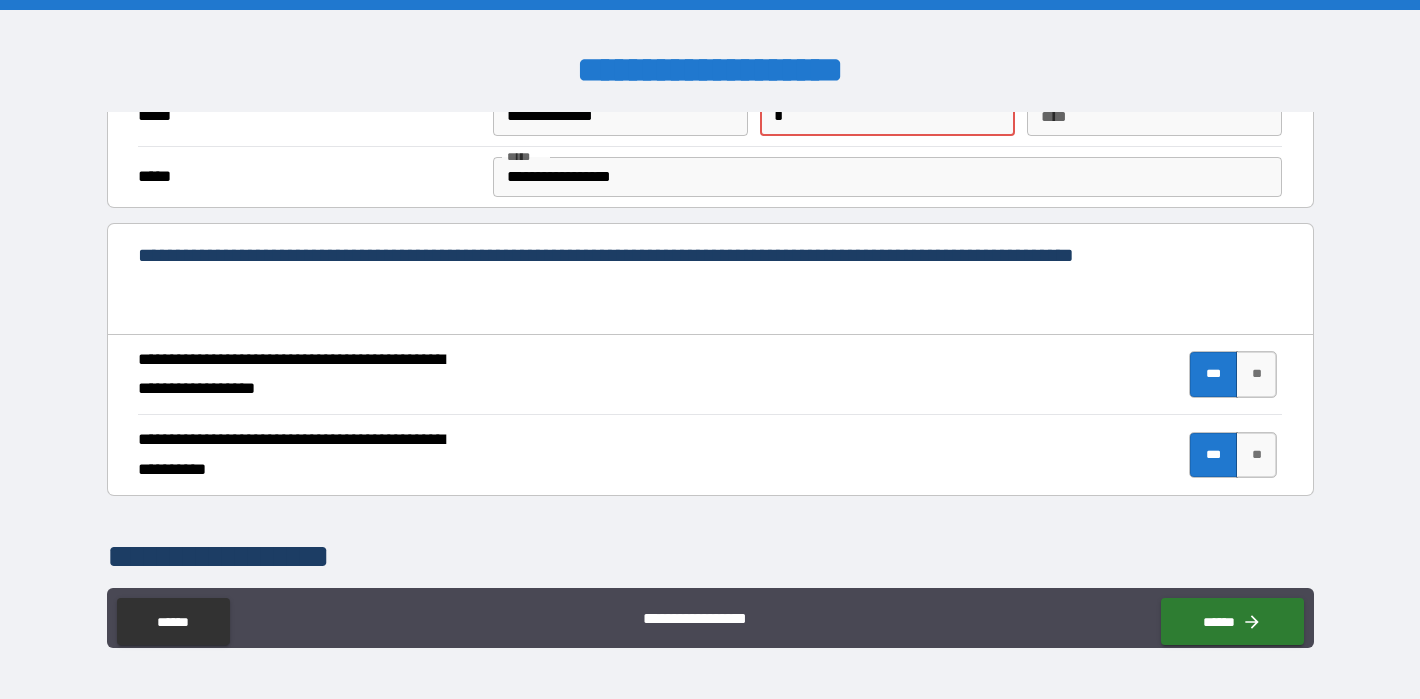 type on "*" 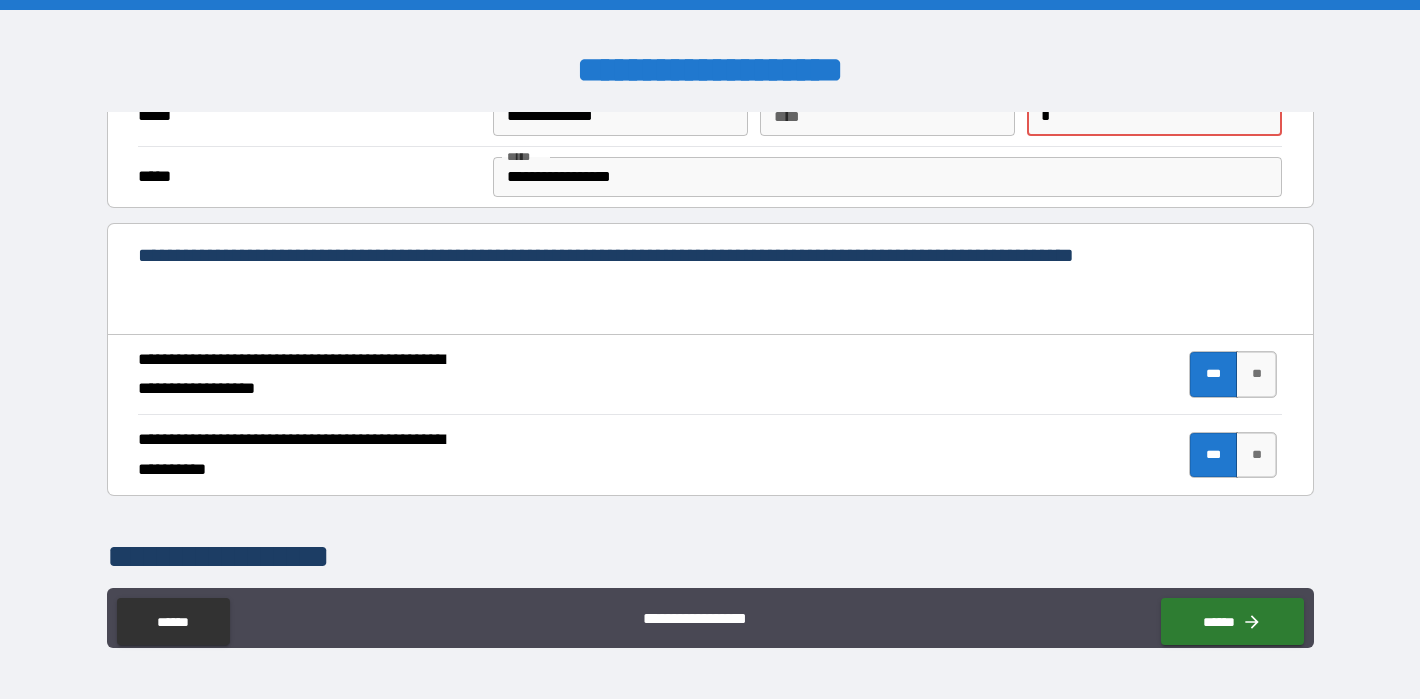 type 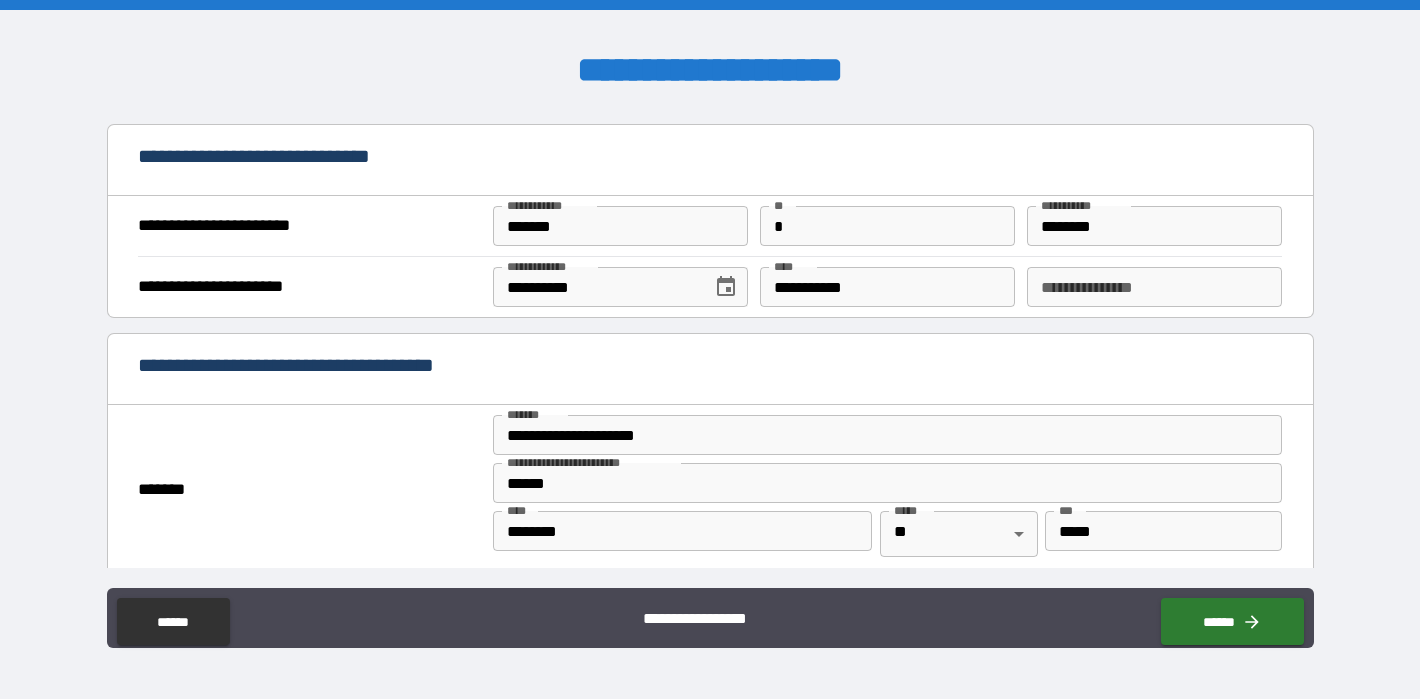 scroll, scrollTop: 1325, scrollLeft: 0, axis: vertical 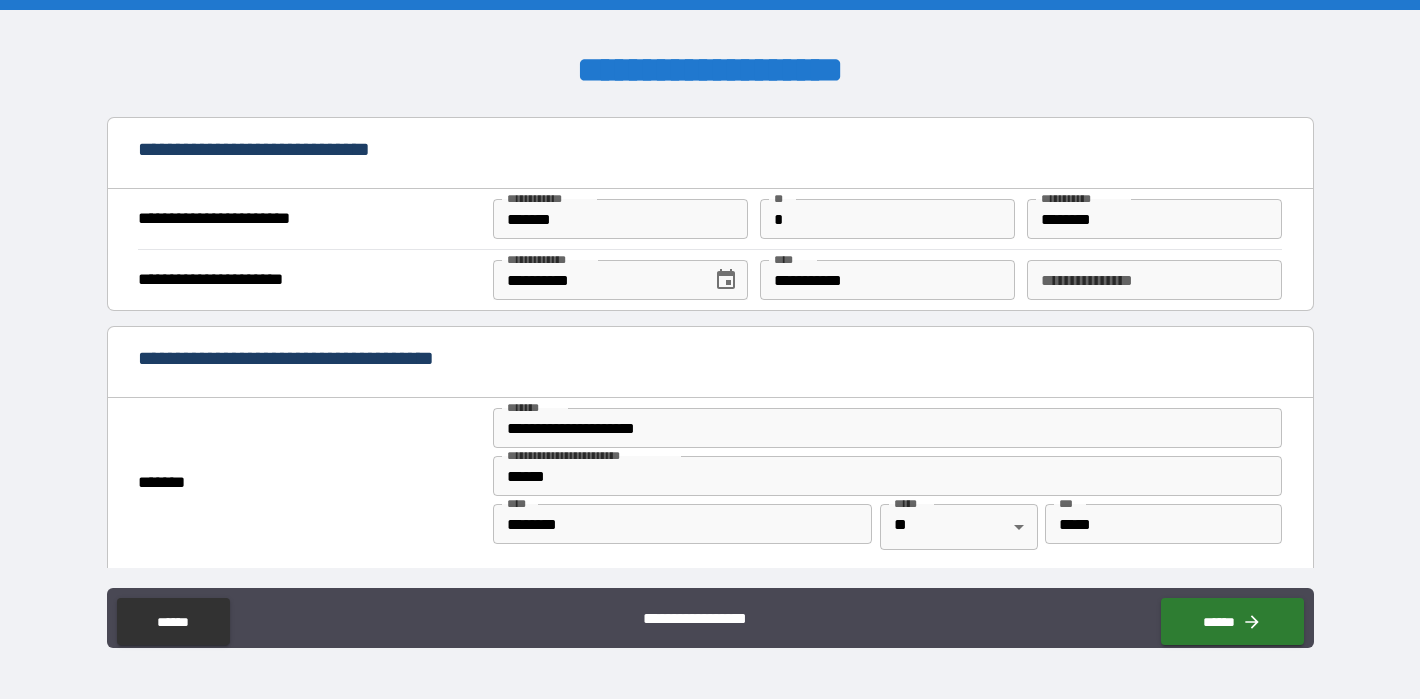 click on "**********" at bounding box center (888, 280) 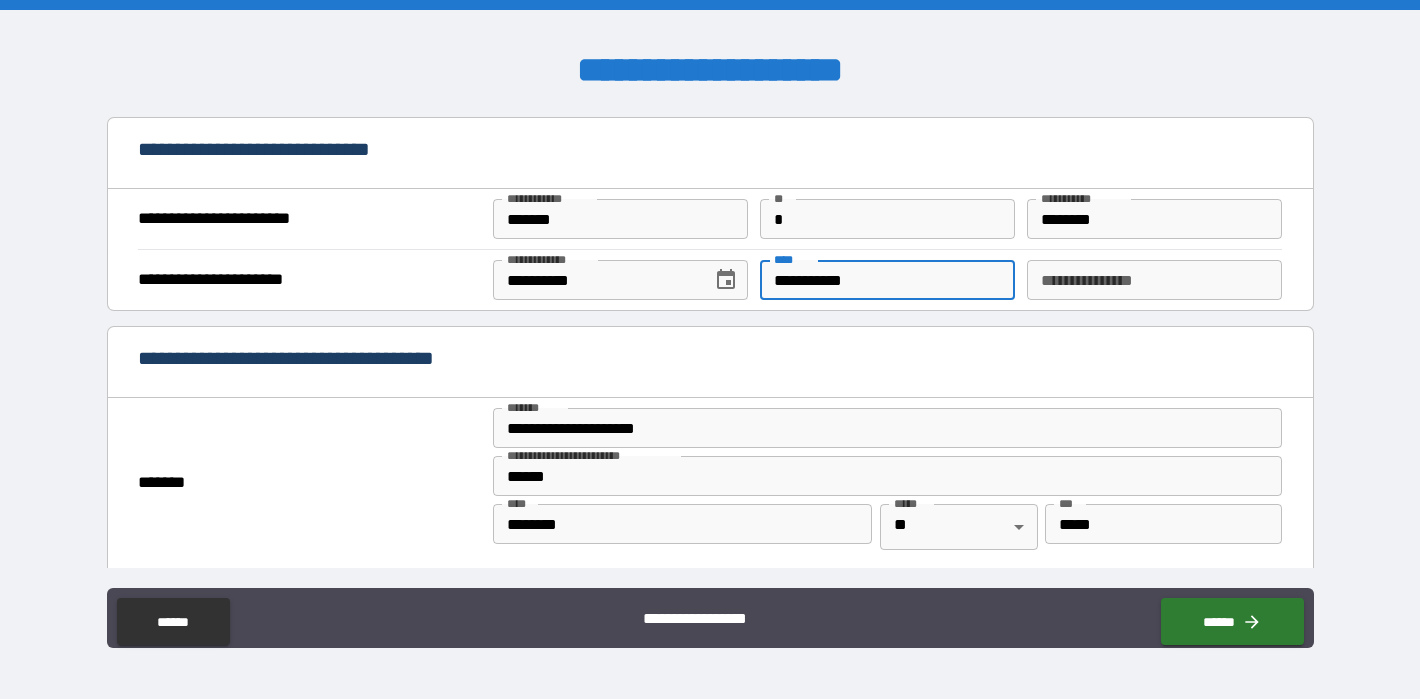 click on "**********" at bounding box center [888, 280] 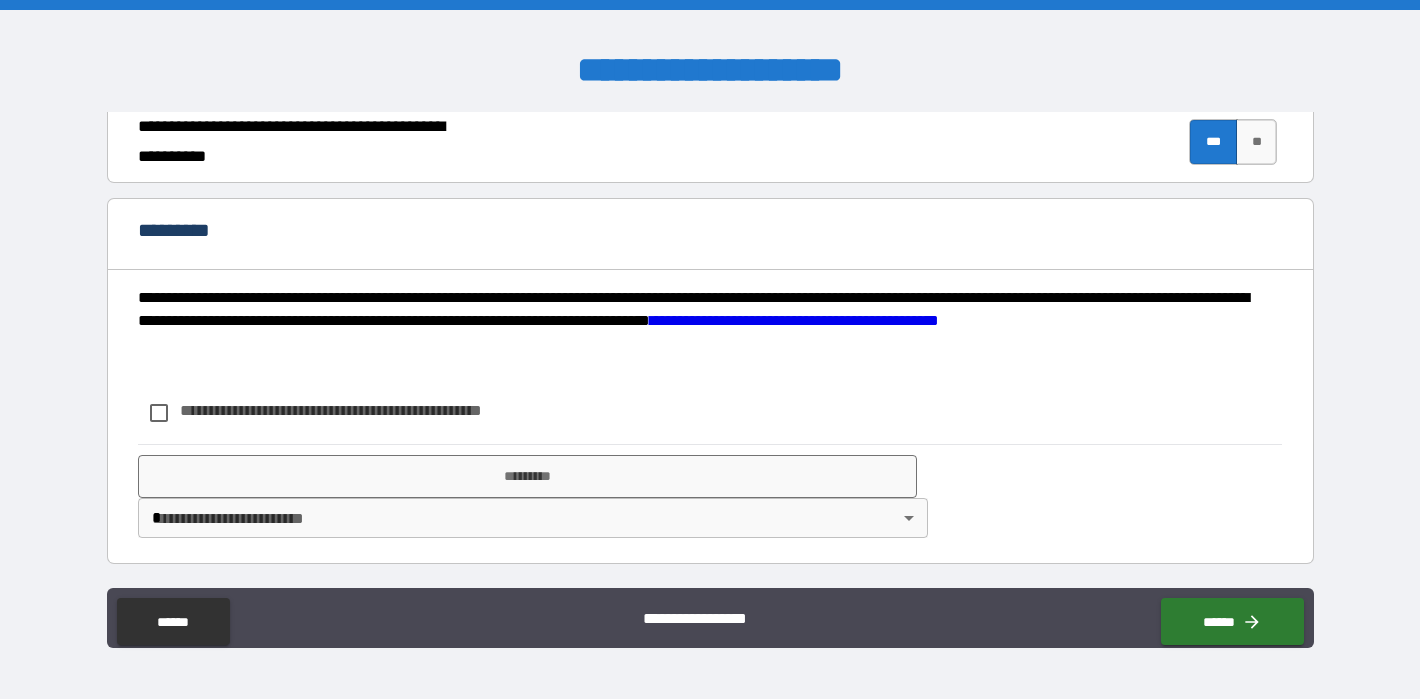 scroll, scrollTop: 2229, scrollLeft: 0, axis: vertical 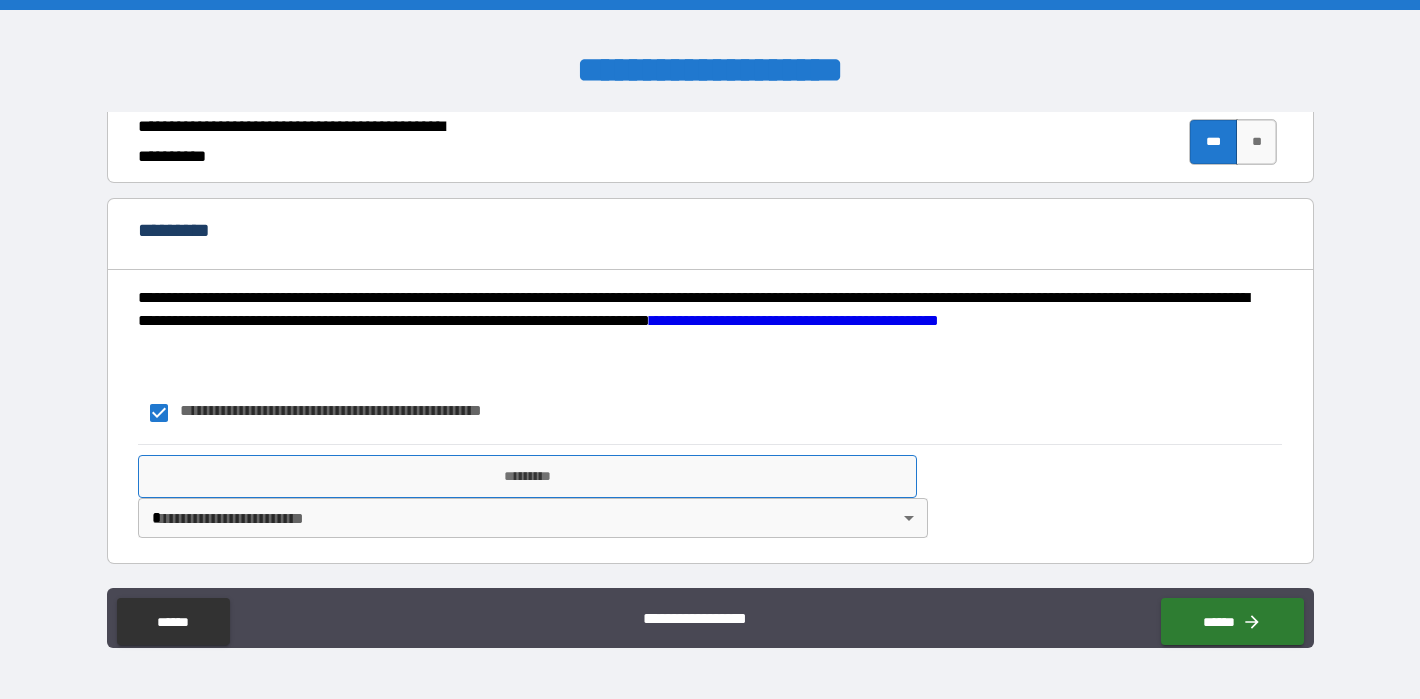 click on "*********" at bounding box center (527, 476) 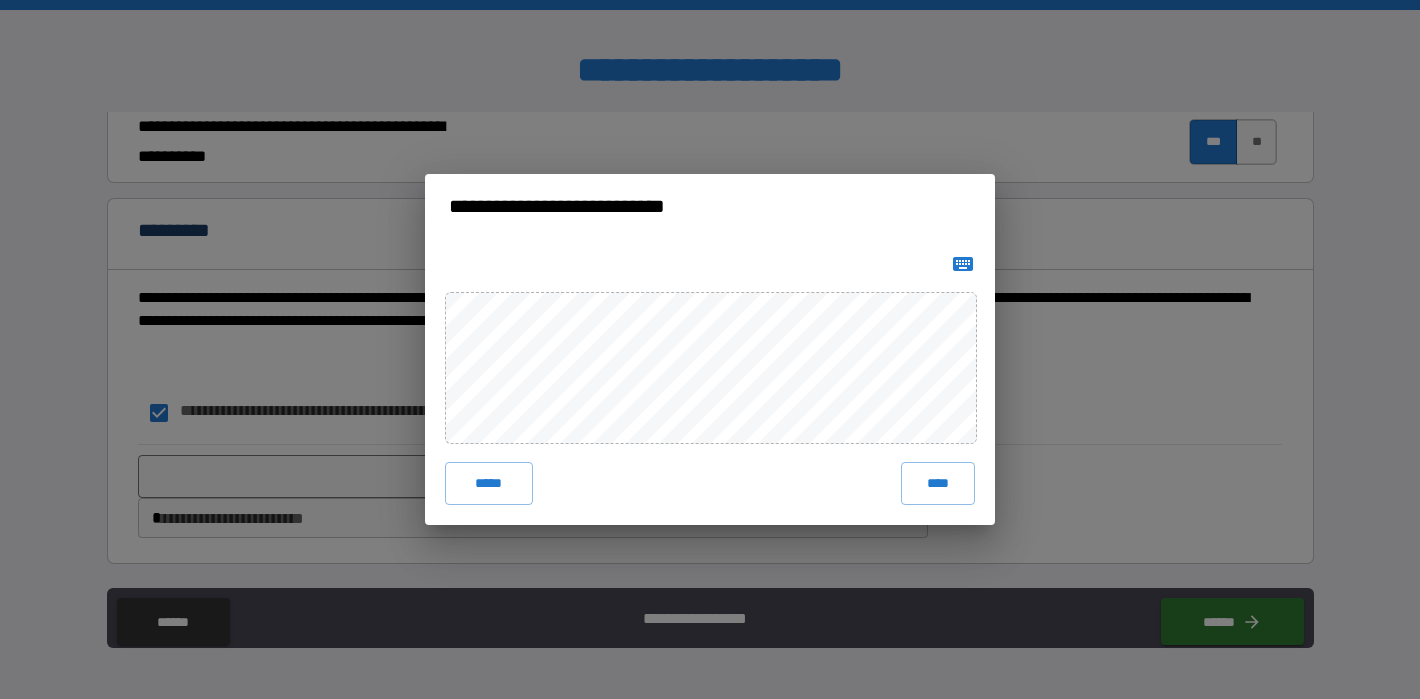 click on "***** ****" at bounding box center (710, 385) 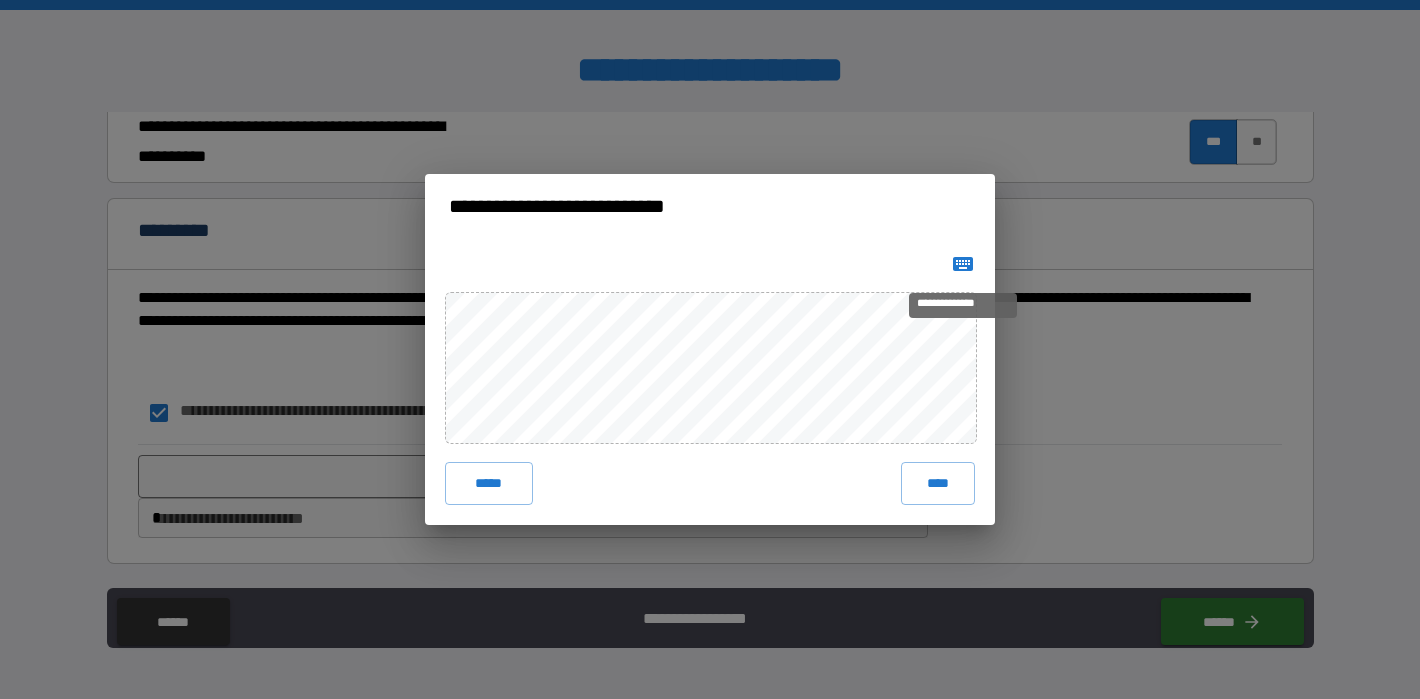 click 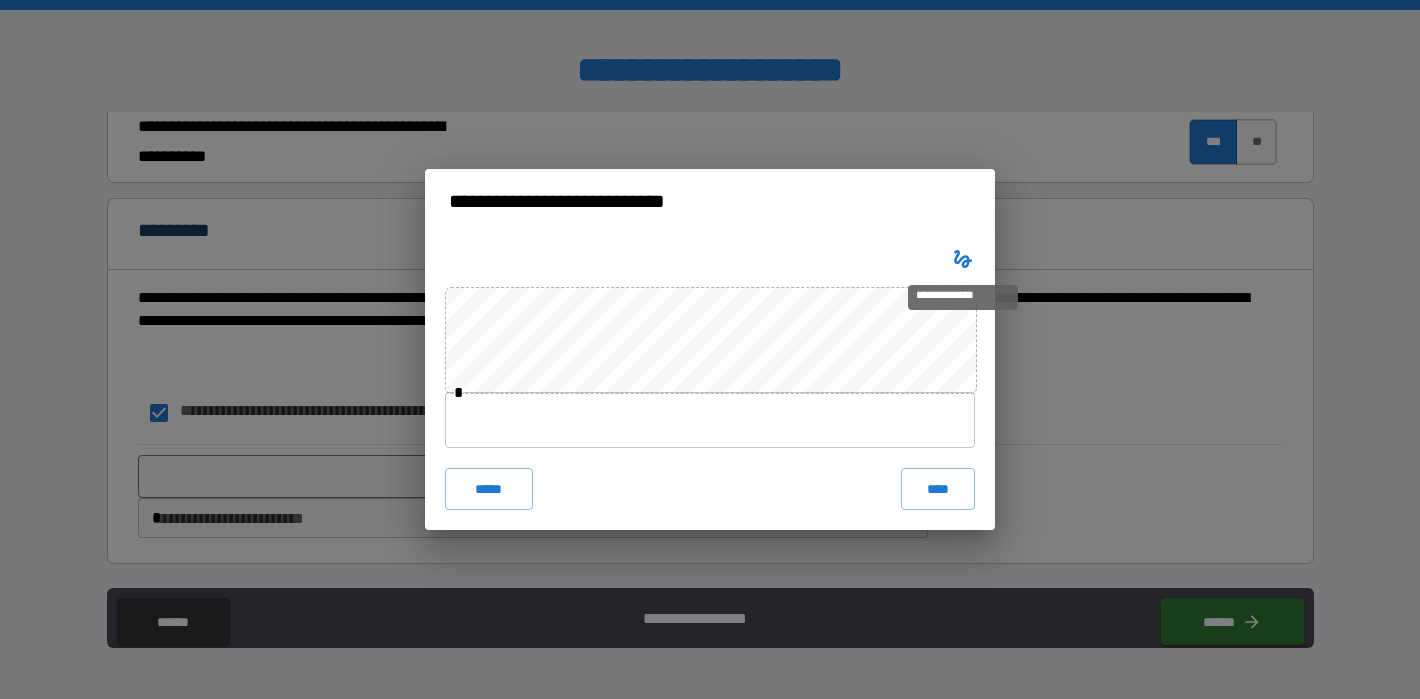 type 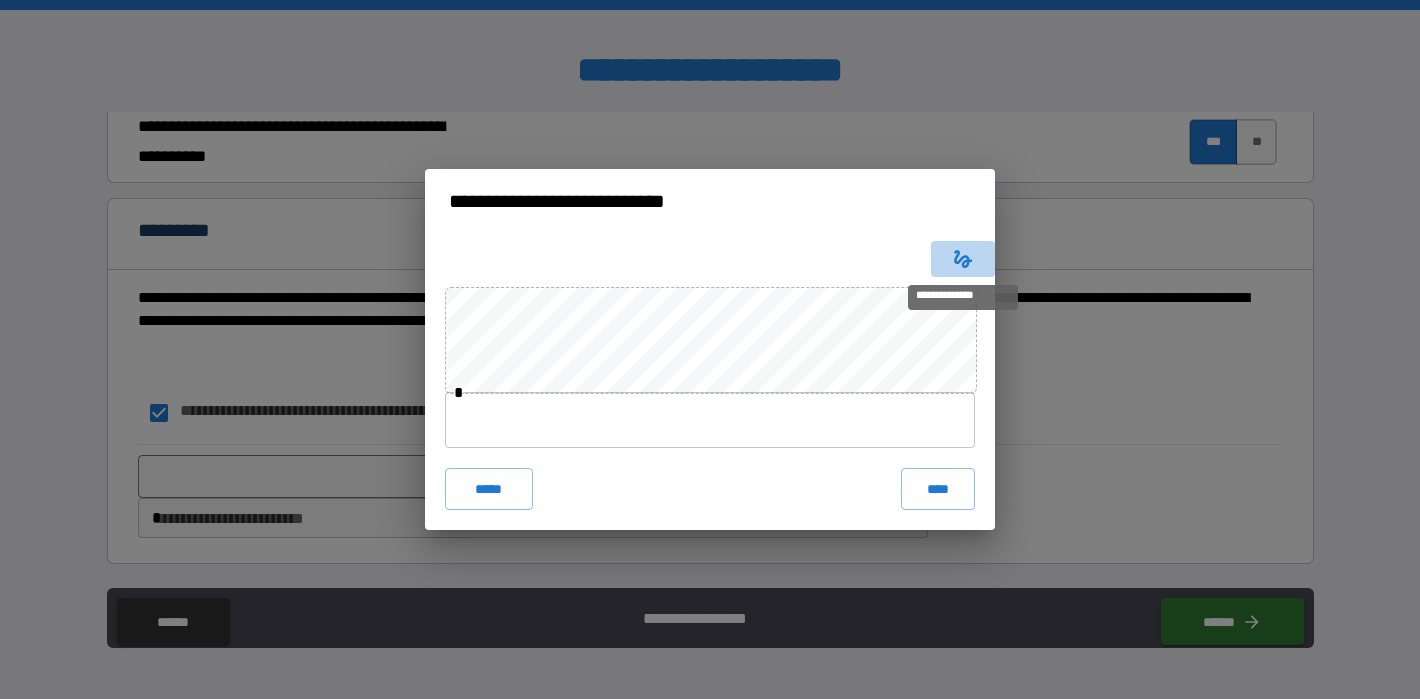 click 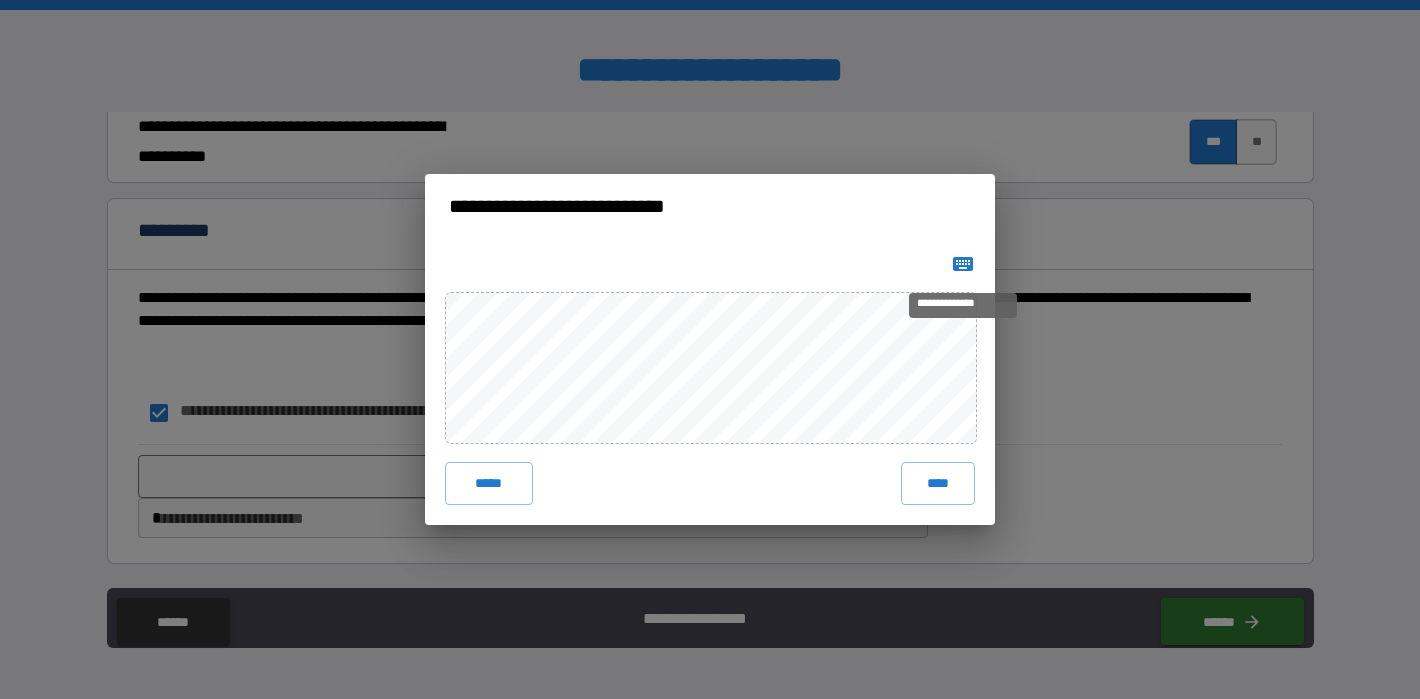 click on "**********" at bounding box center [963, 305] 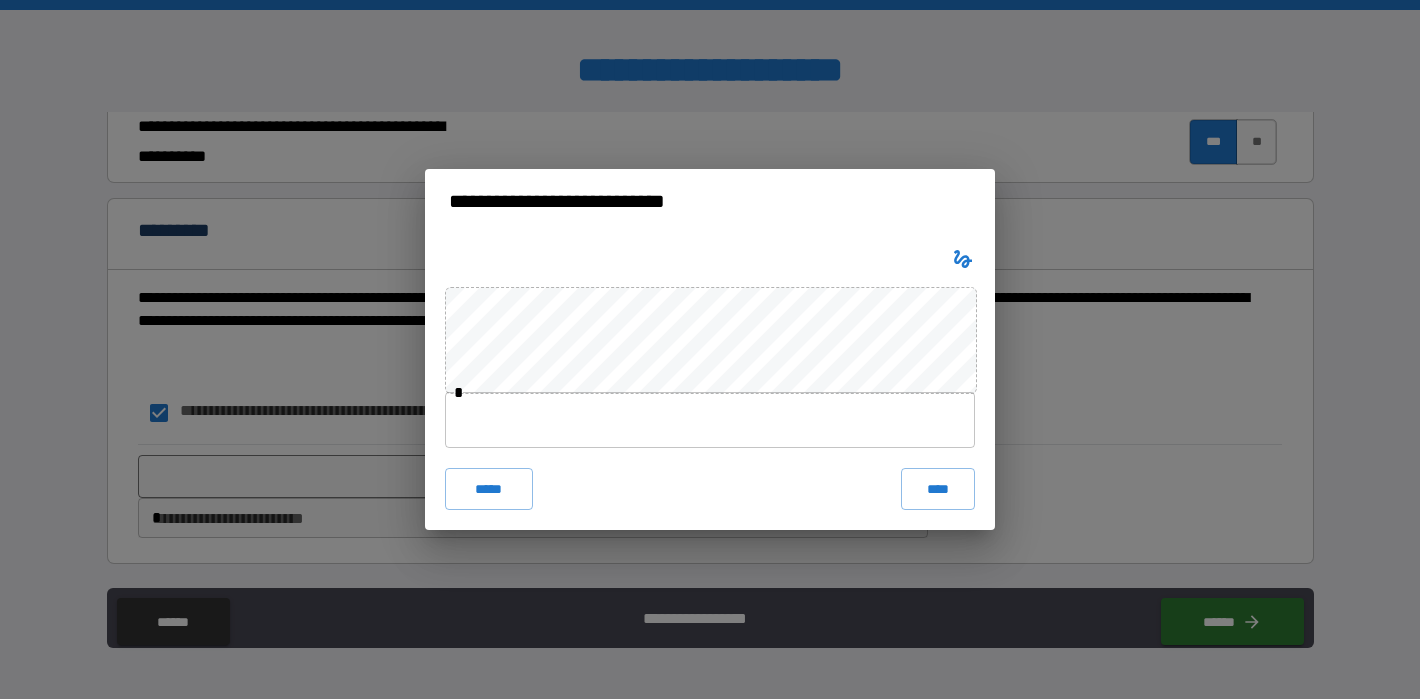 click at bounding box center (710, 420) 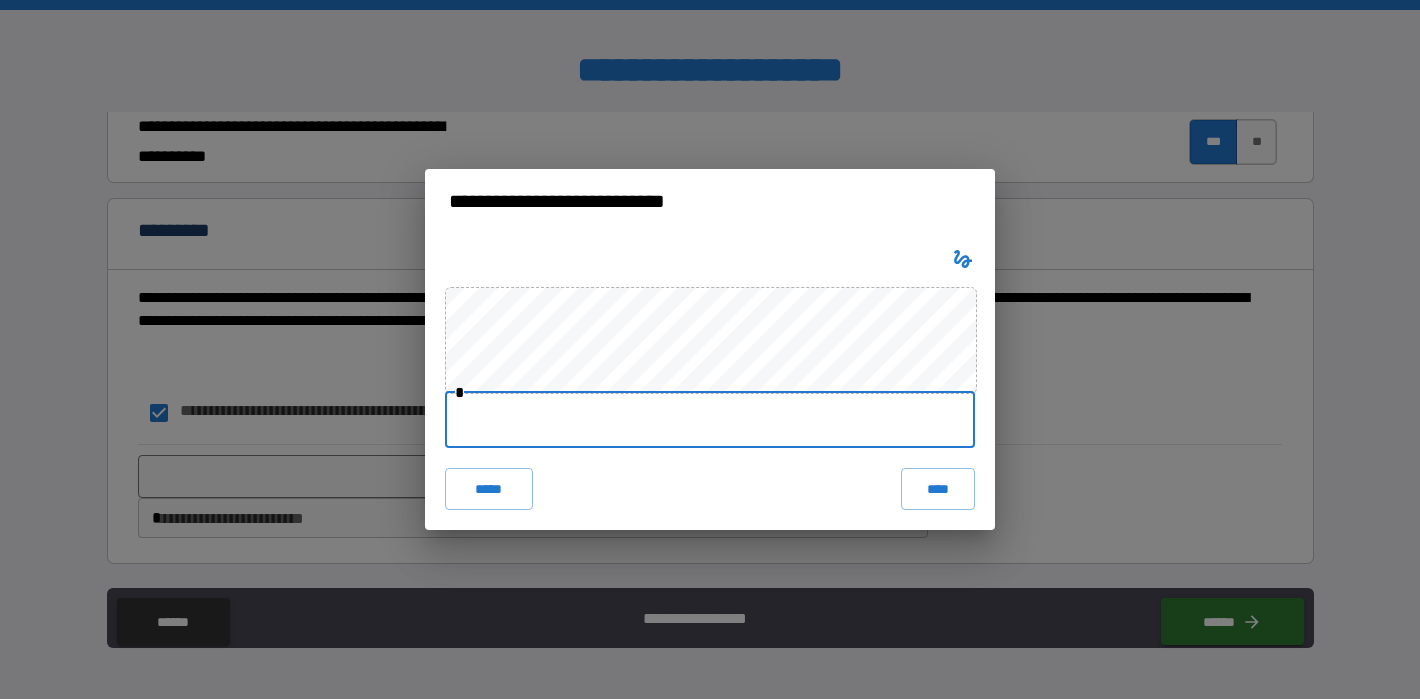 type on "**********" 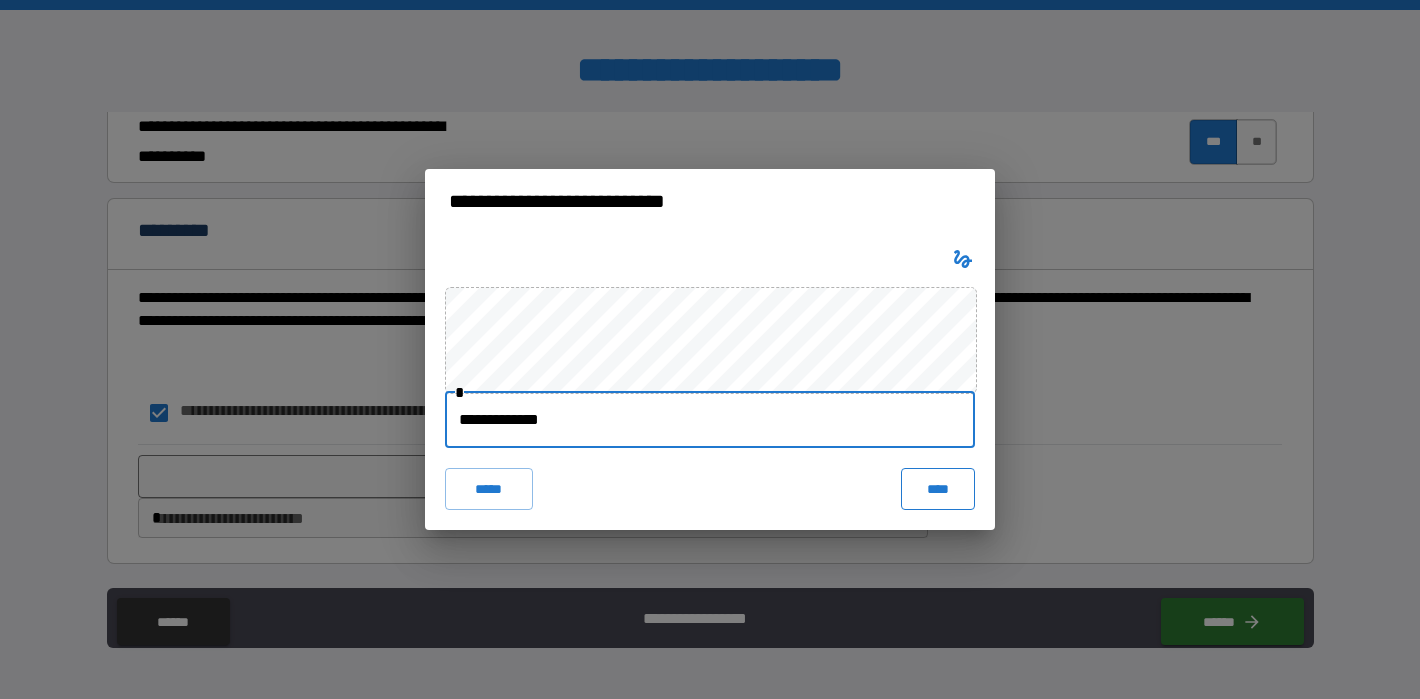 click on "****" at bounding box center [938, 489] 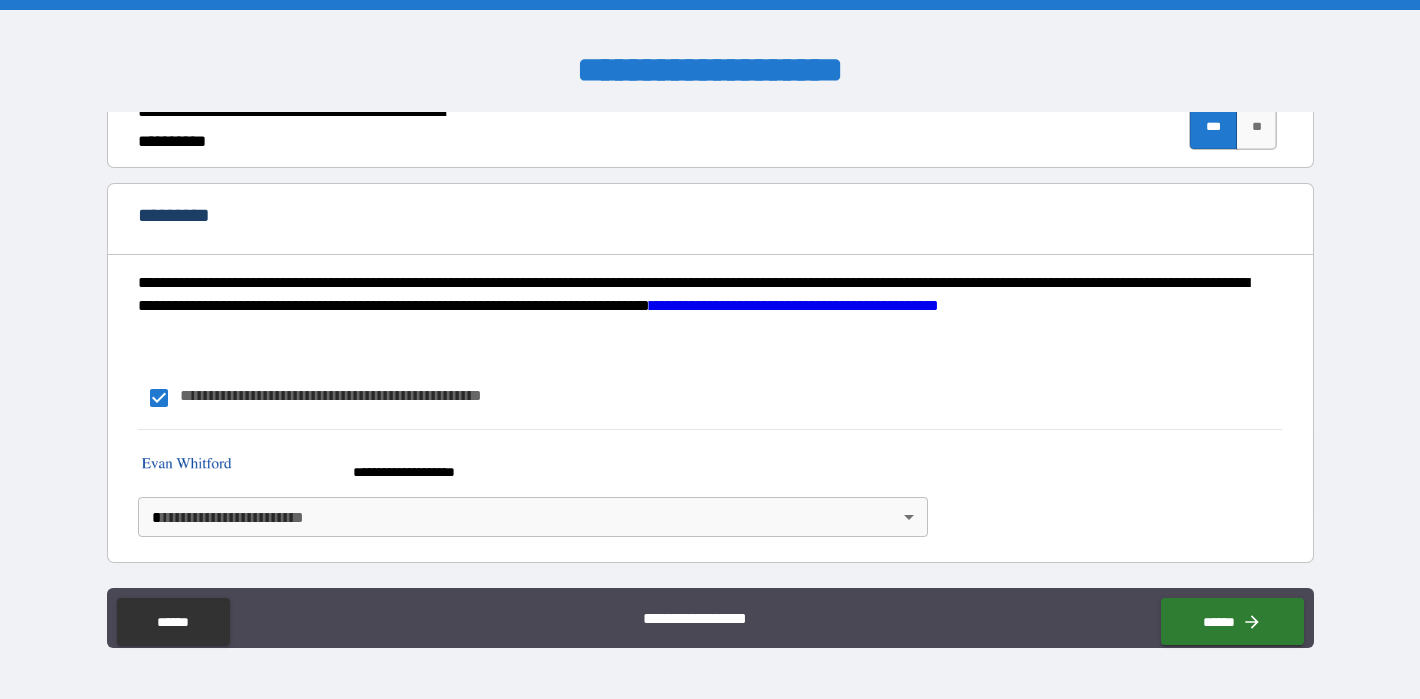 click on "**********" at bounding box center (710, 349) 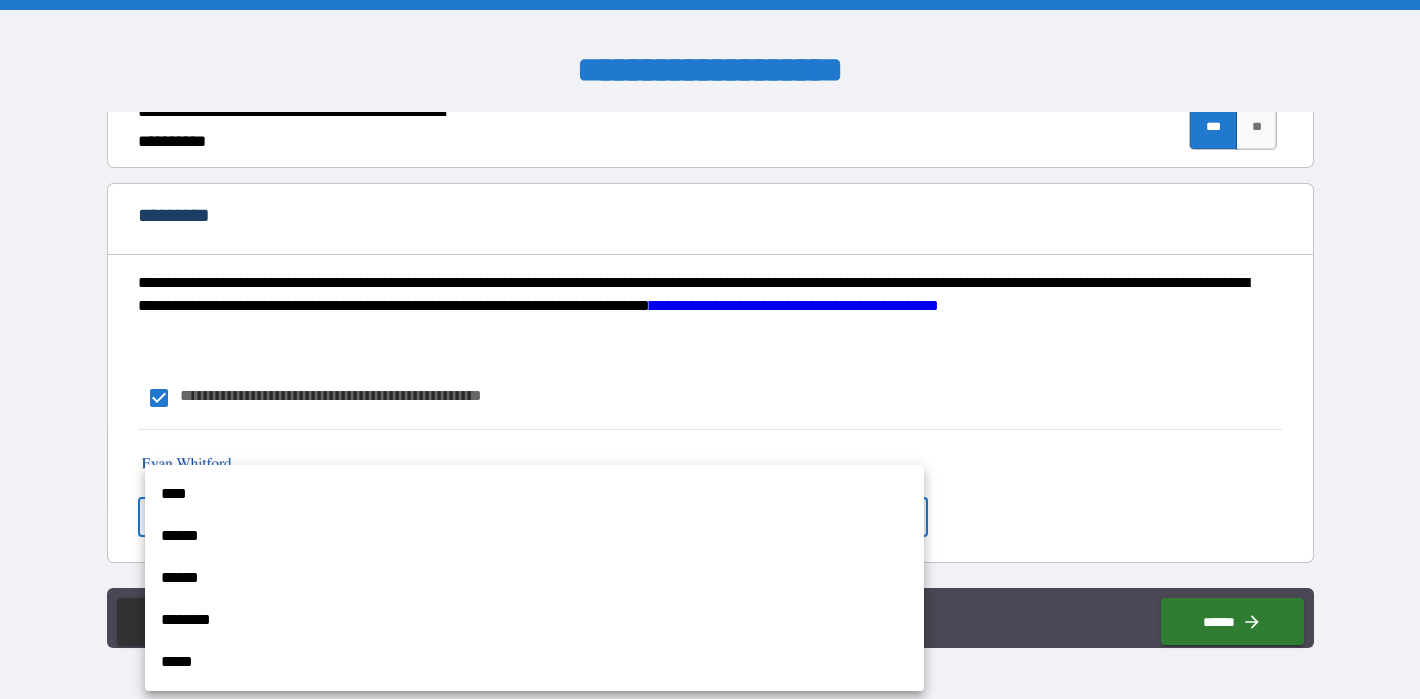 click on "****" at bounding box center [534, 494] 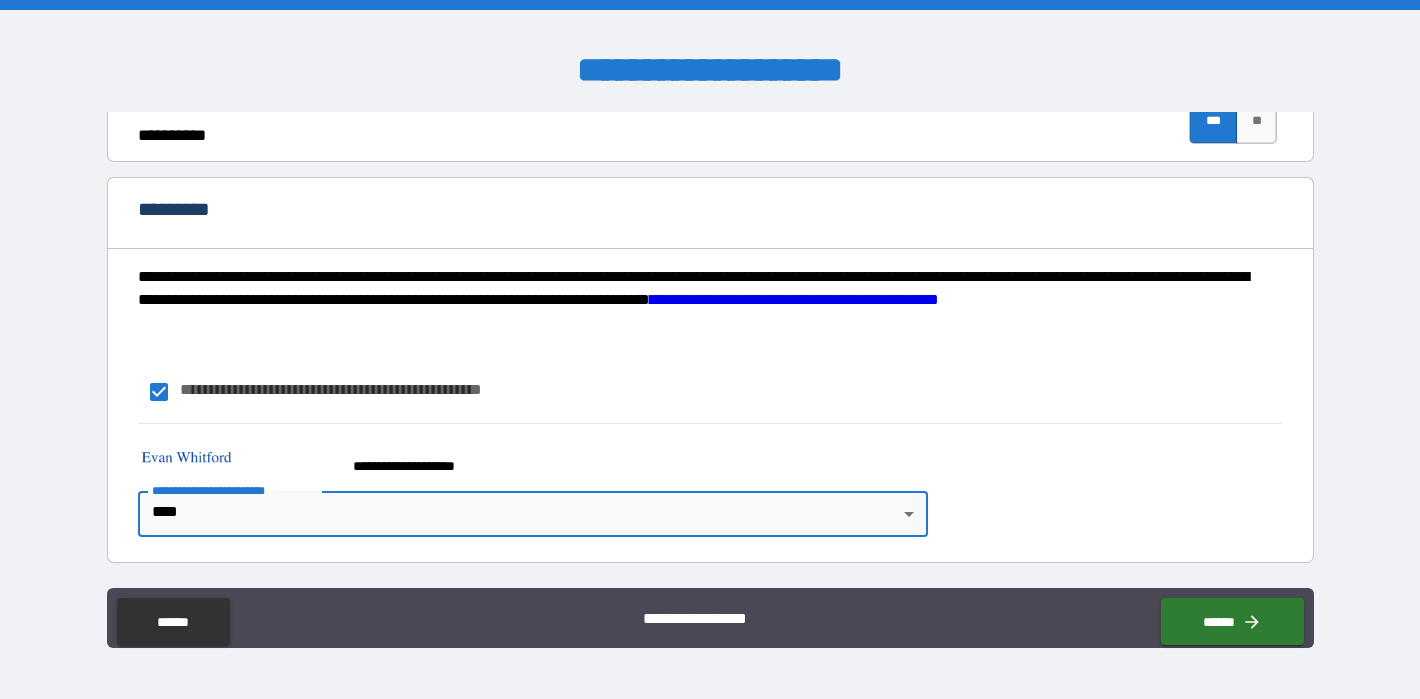 scroll, scrollTop: 2243, scrollLeft: 0, axis: vertical 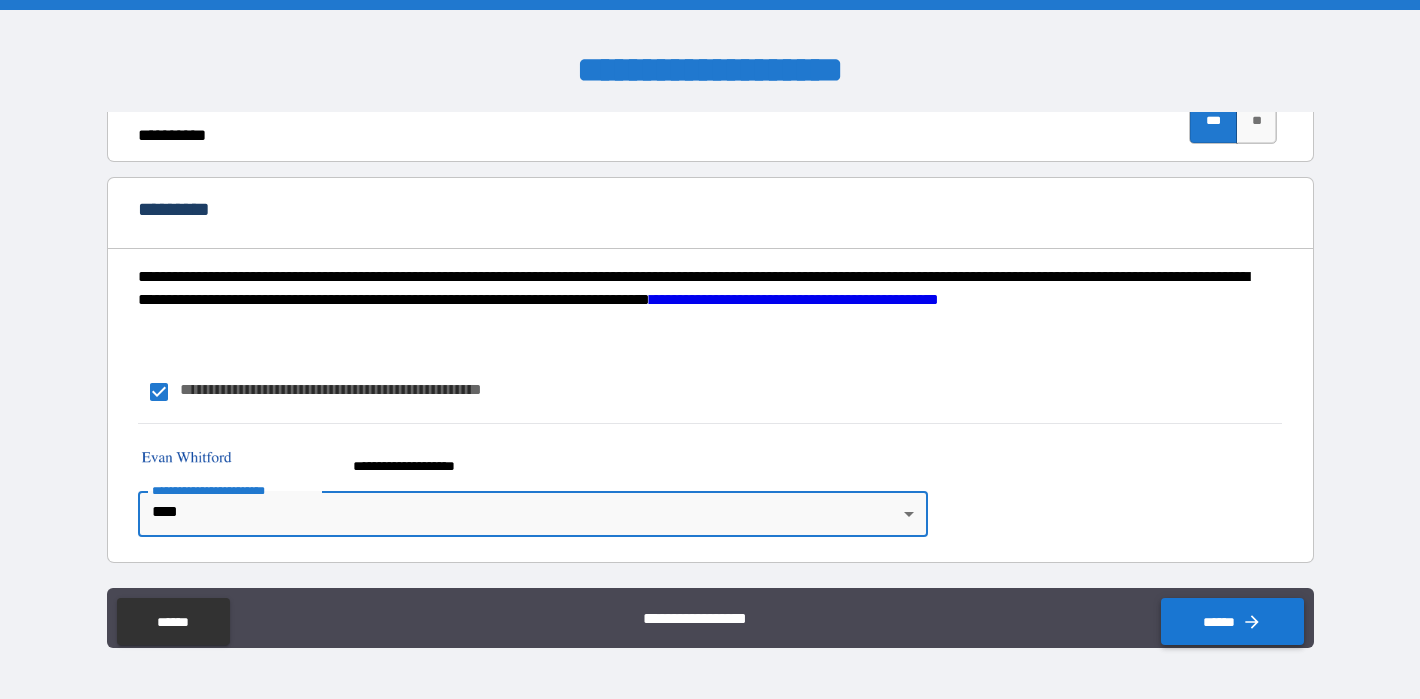 click on "******" at bounding box center [1232, 621] 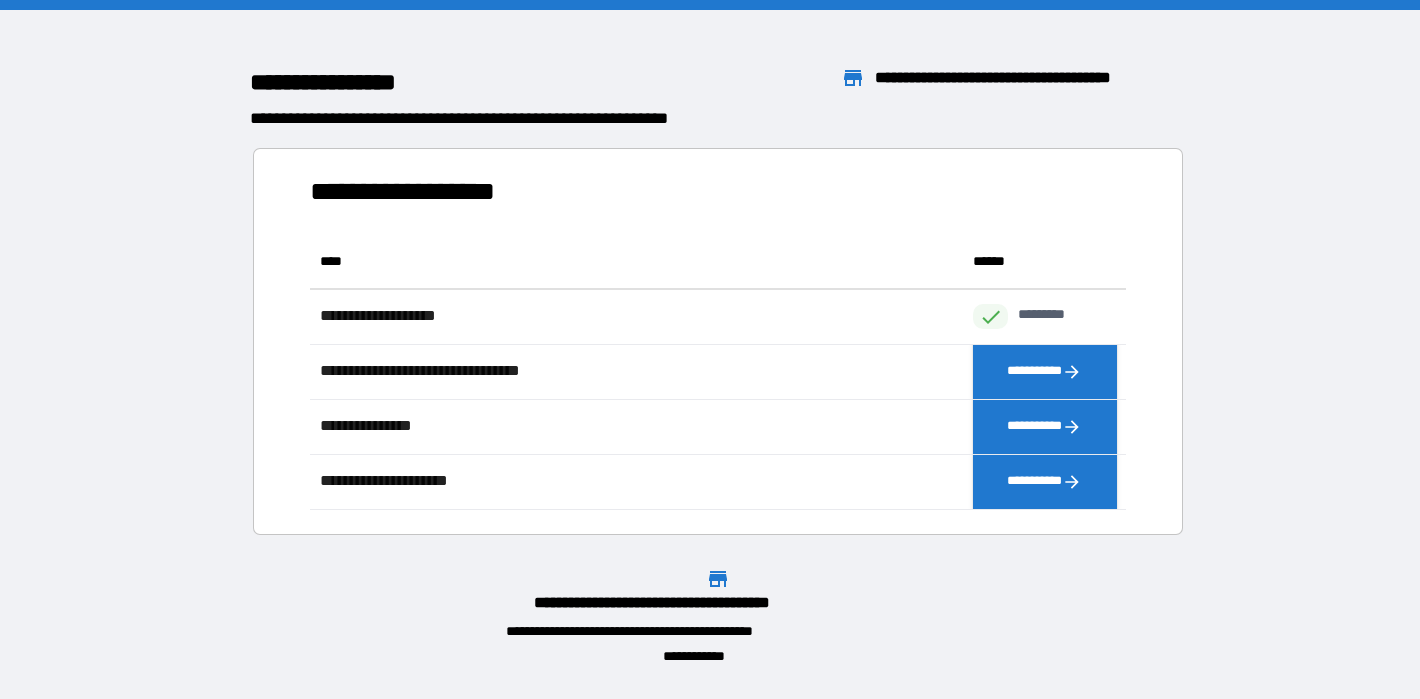 scroll, scrollTop: 1, scrollLeft: 1, axis: both 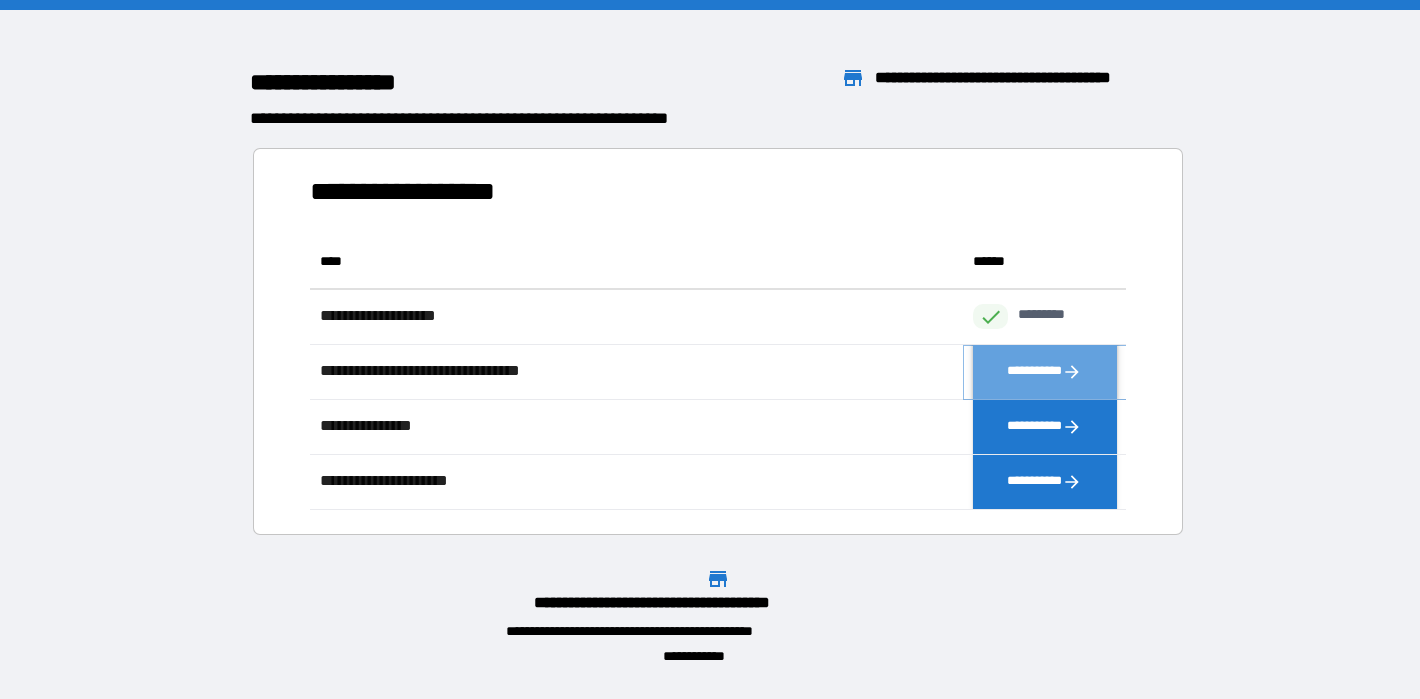 click on "**********" at bounding box center (1044, 371) 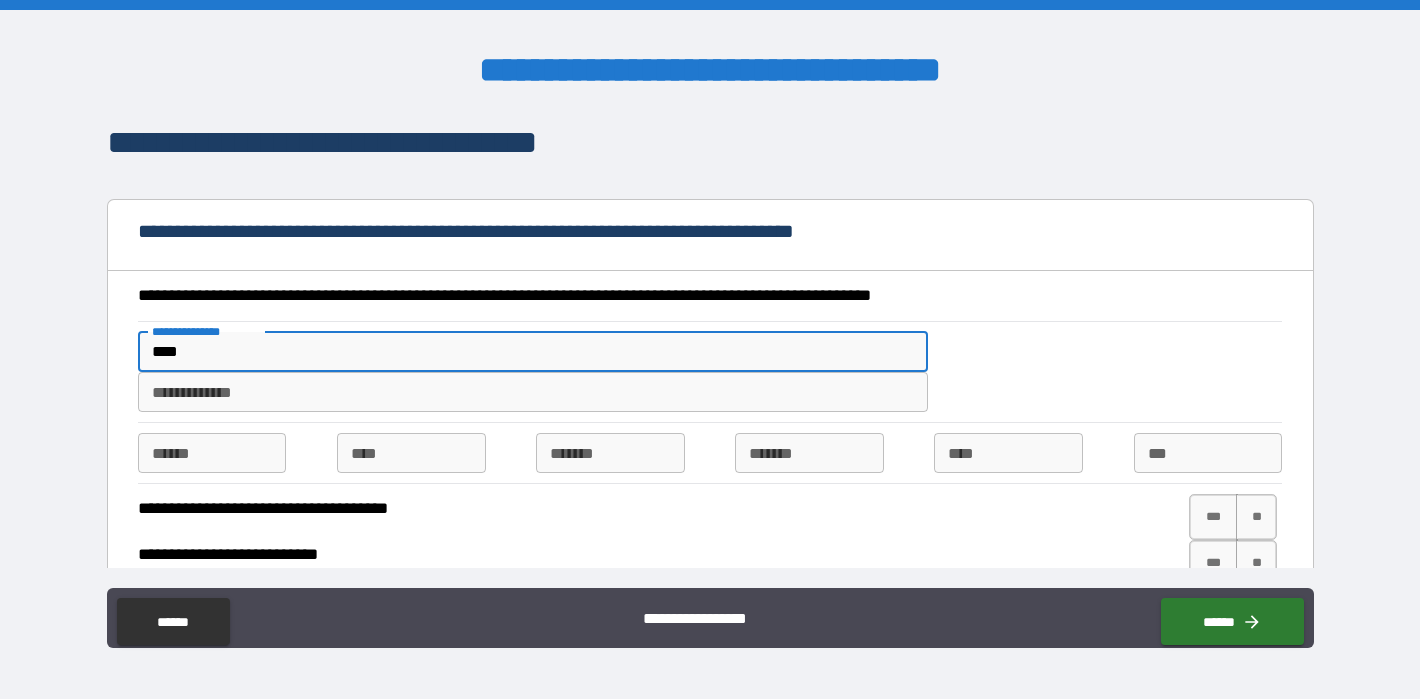 click on "****" at bounding box center [533, 352] 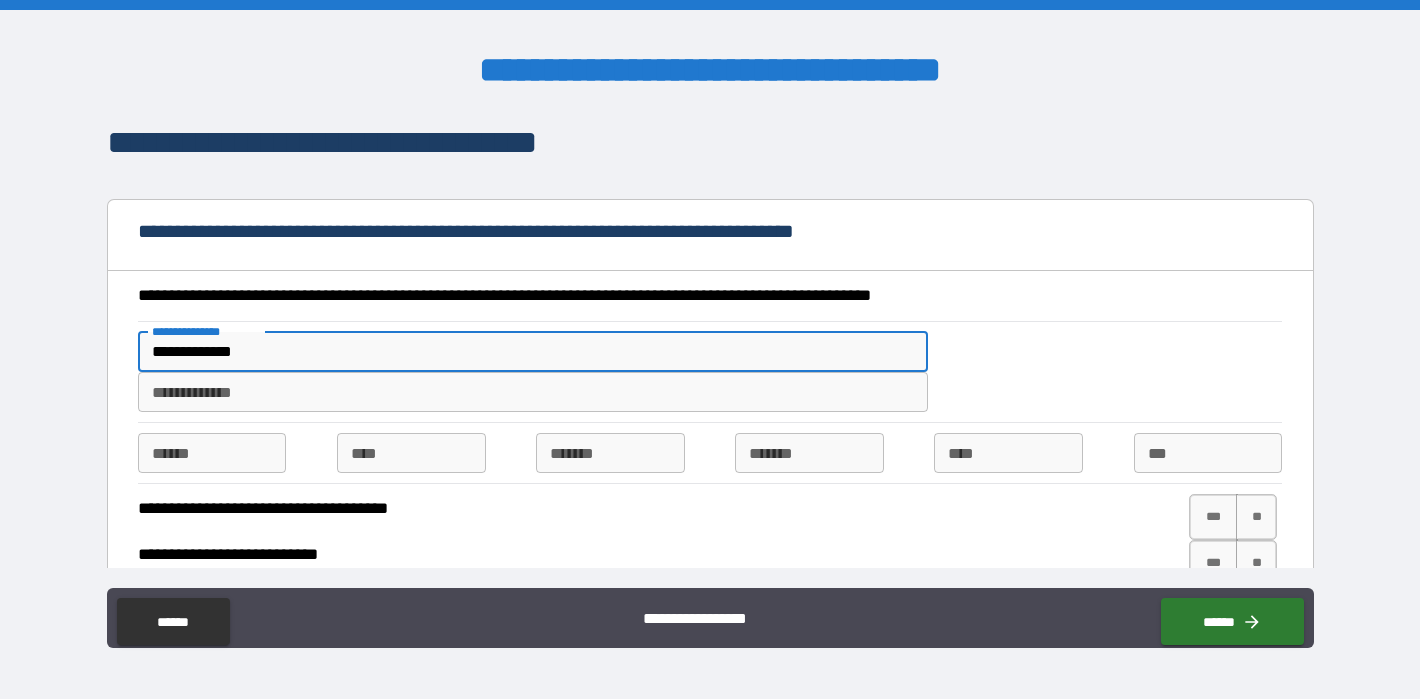 type on "**********" 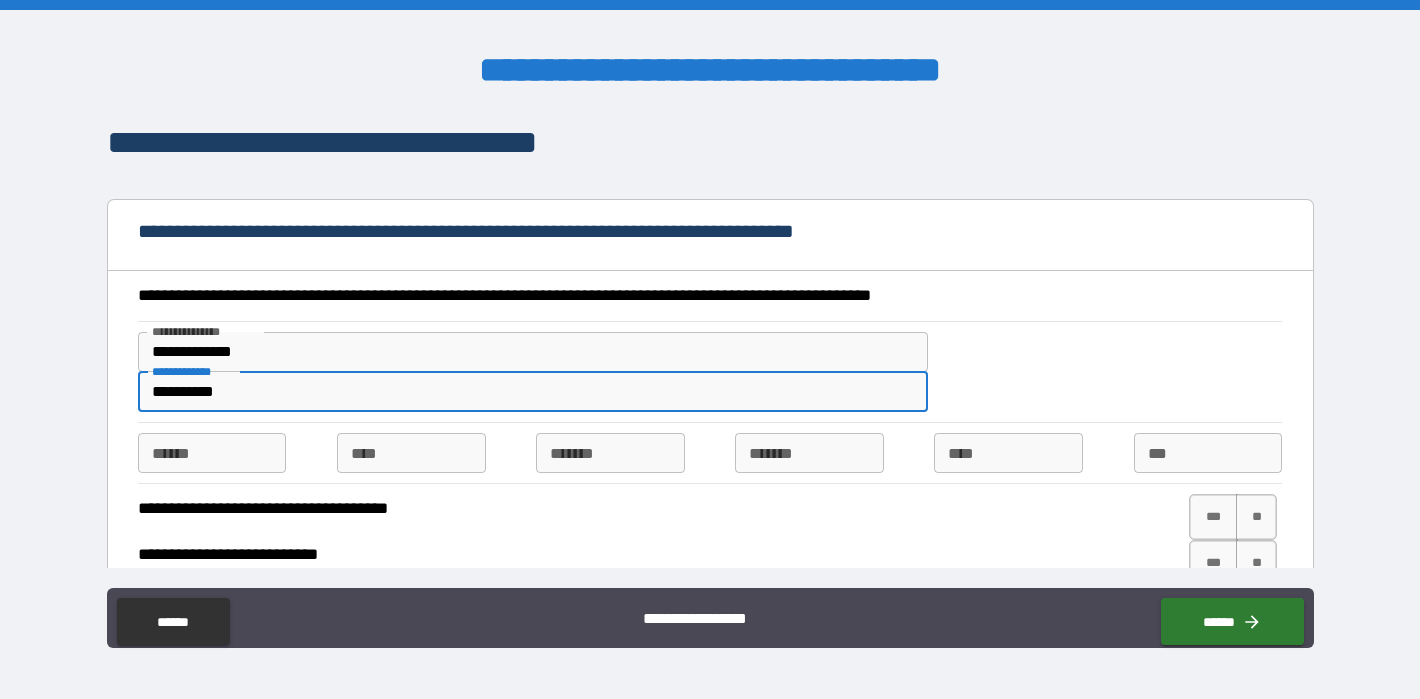 type on "**********" 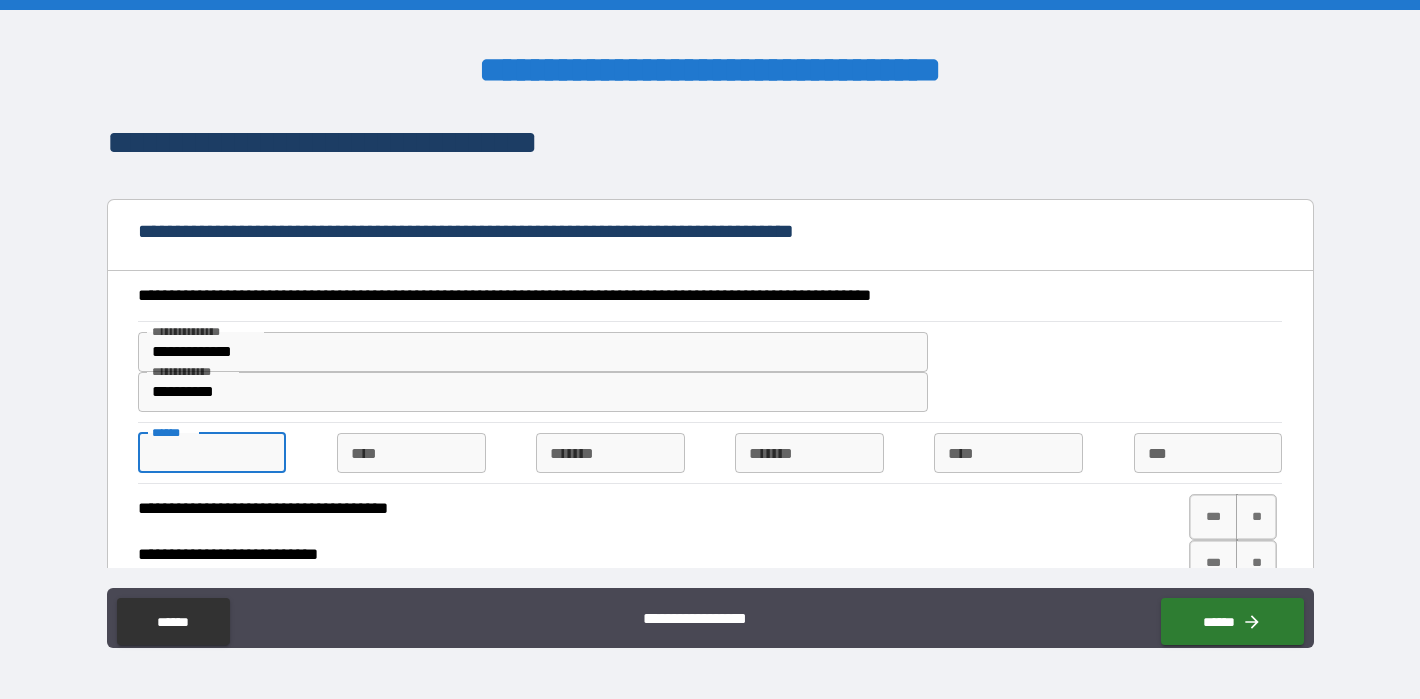 click on "****   *" at bounding box center [212, 453] 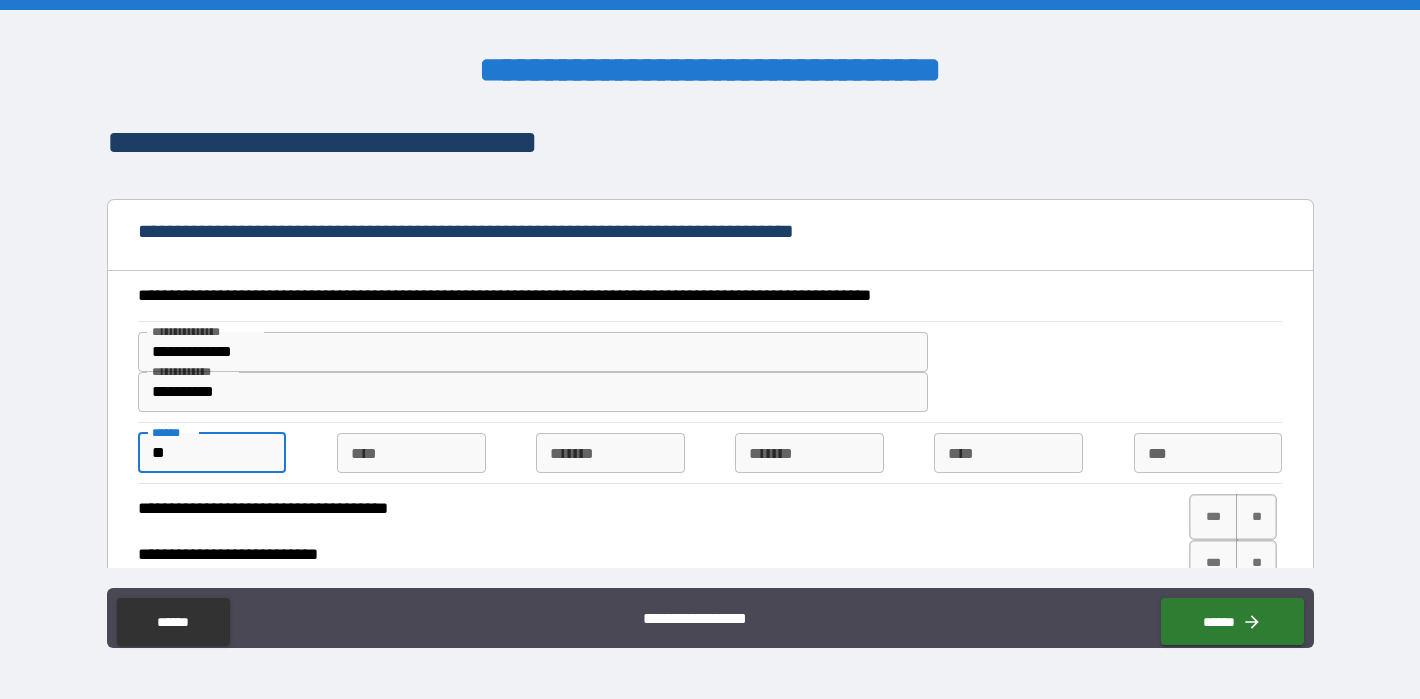type on "**" 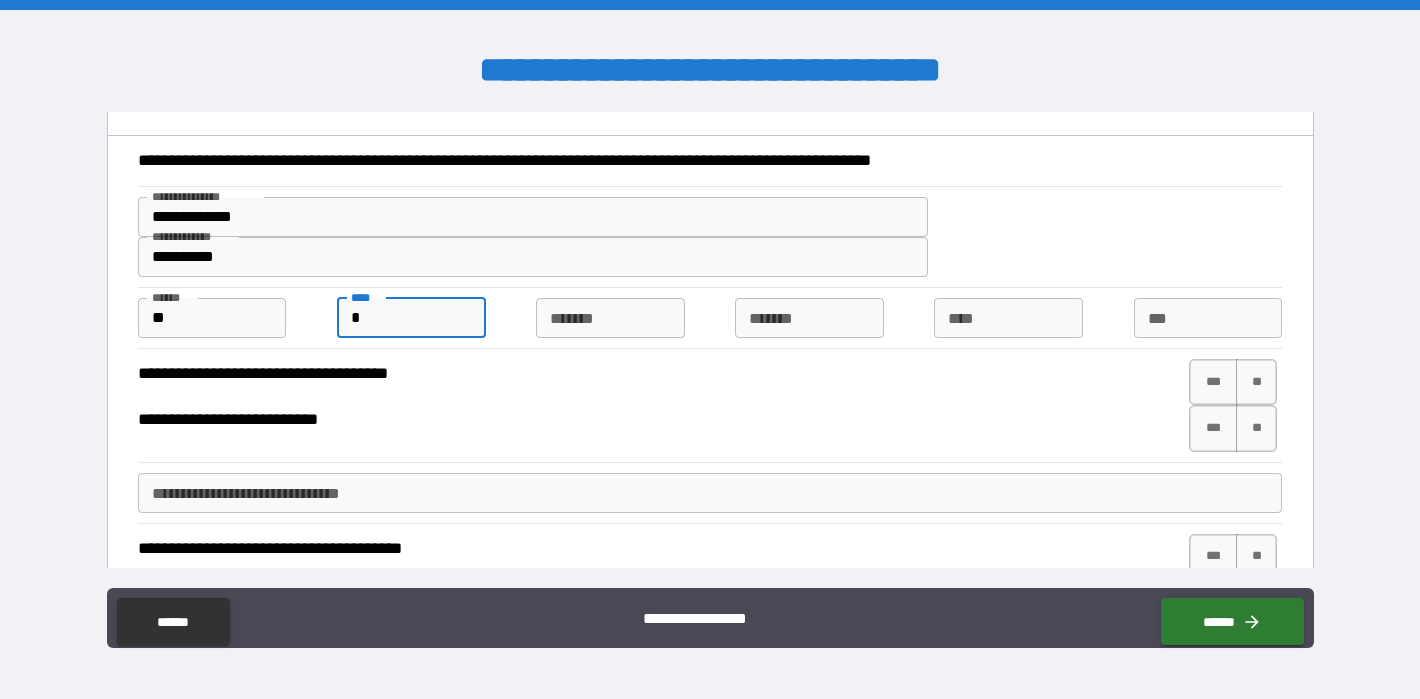 scroll, scrollTop: 130, scrollLeft: 0, axis: vertical 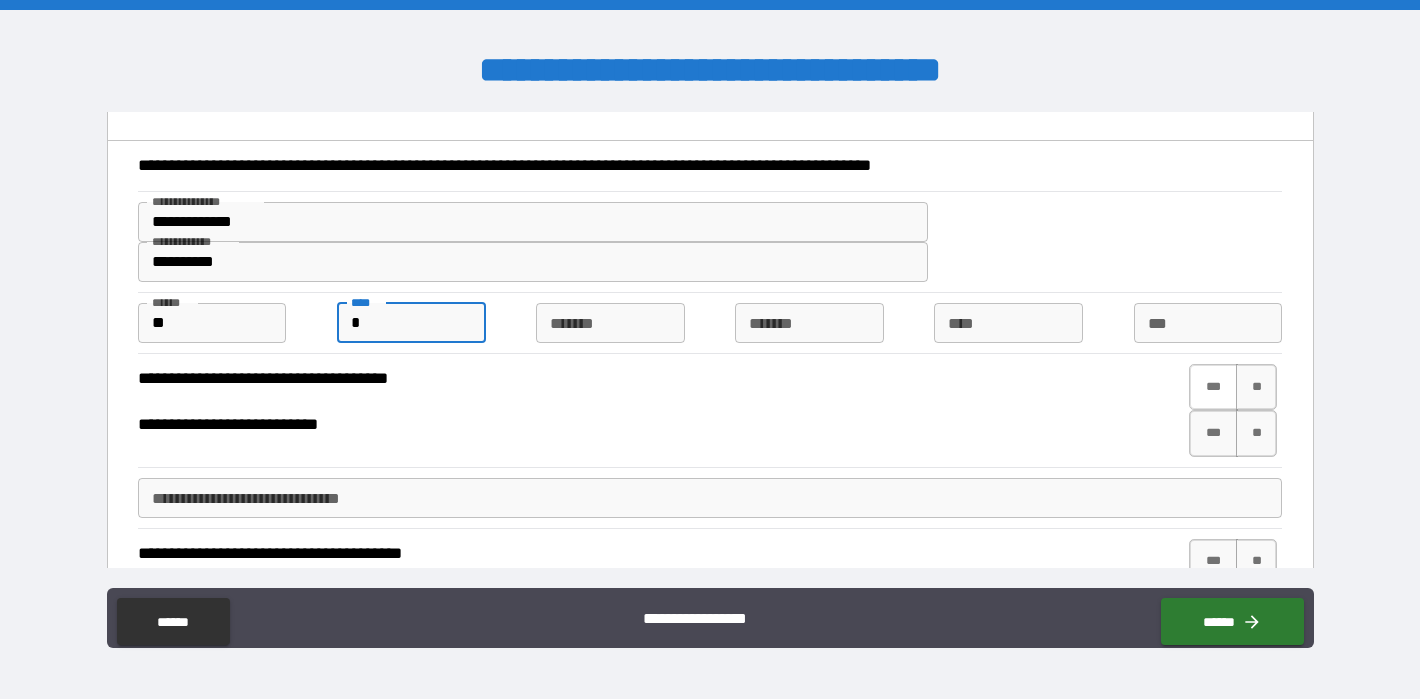 type on "*" 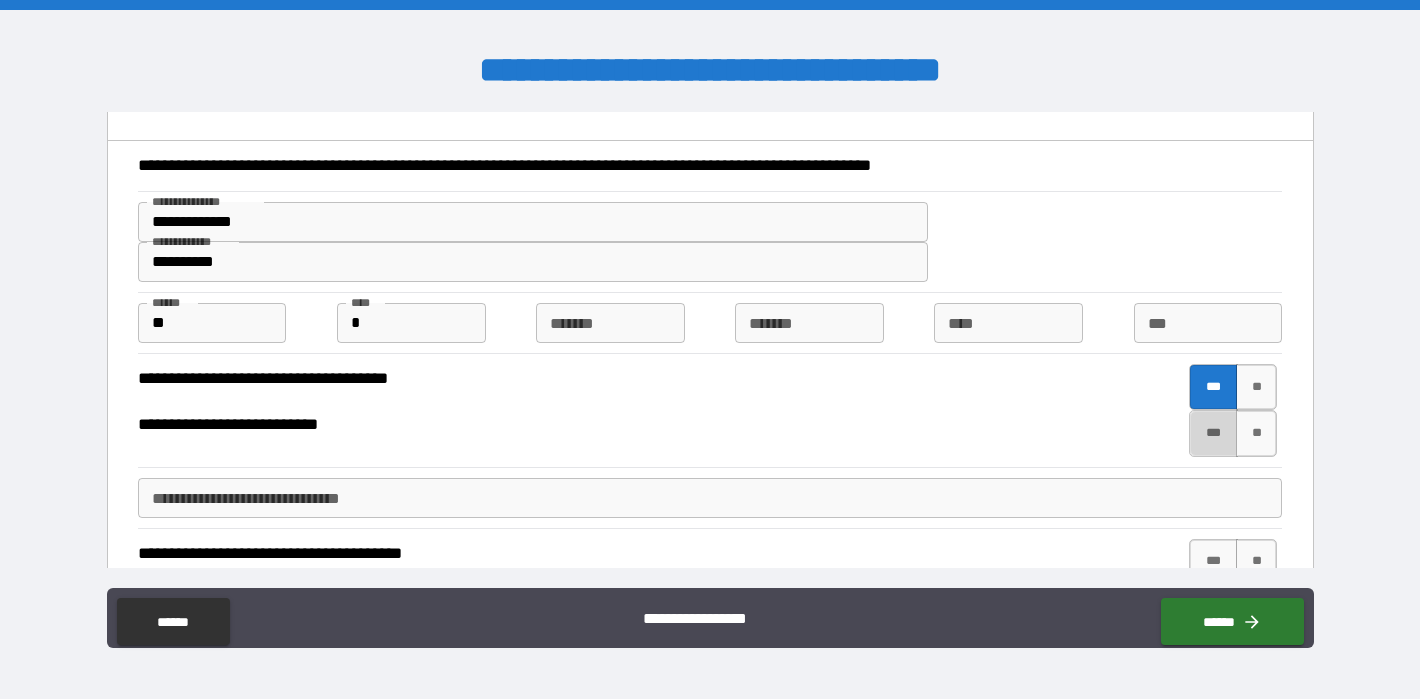 click on "***" at bounding box center [1213, 433] 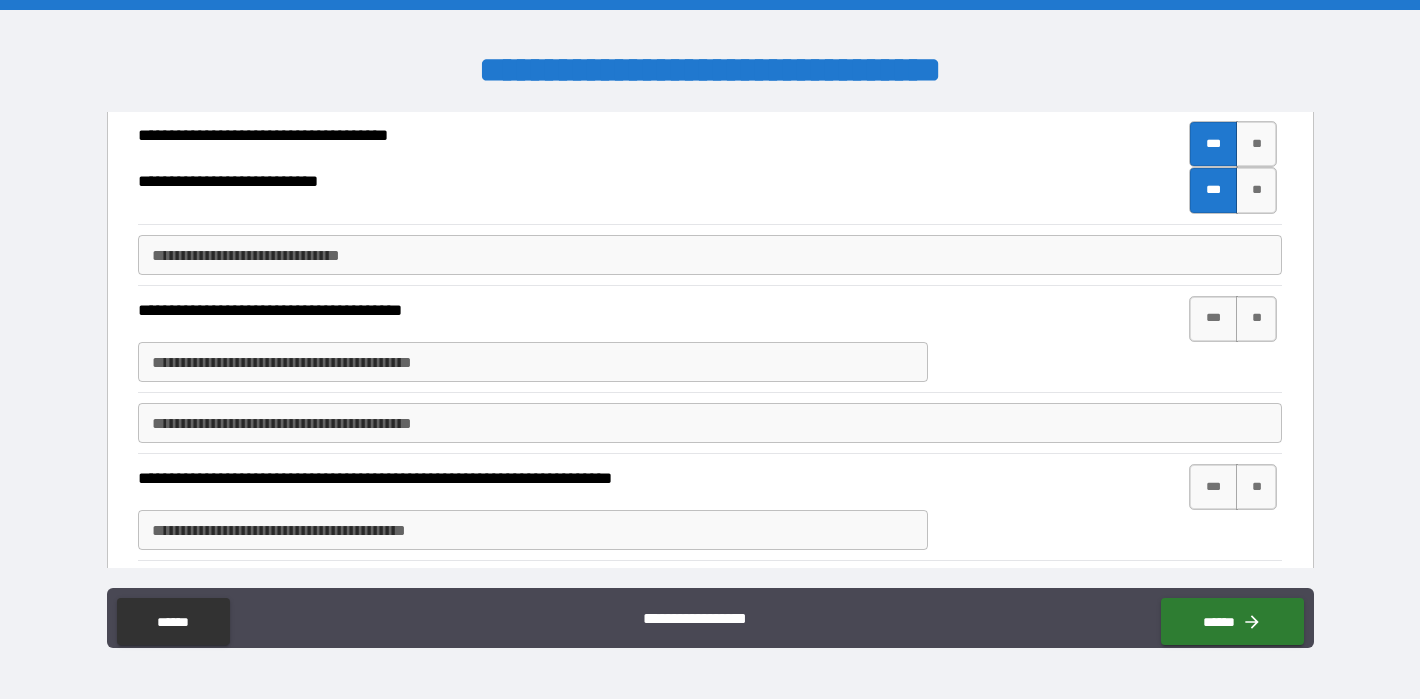 scroll, scrollTop: 370, scrollLeft: 0, axis: vertical 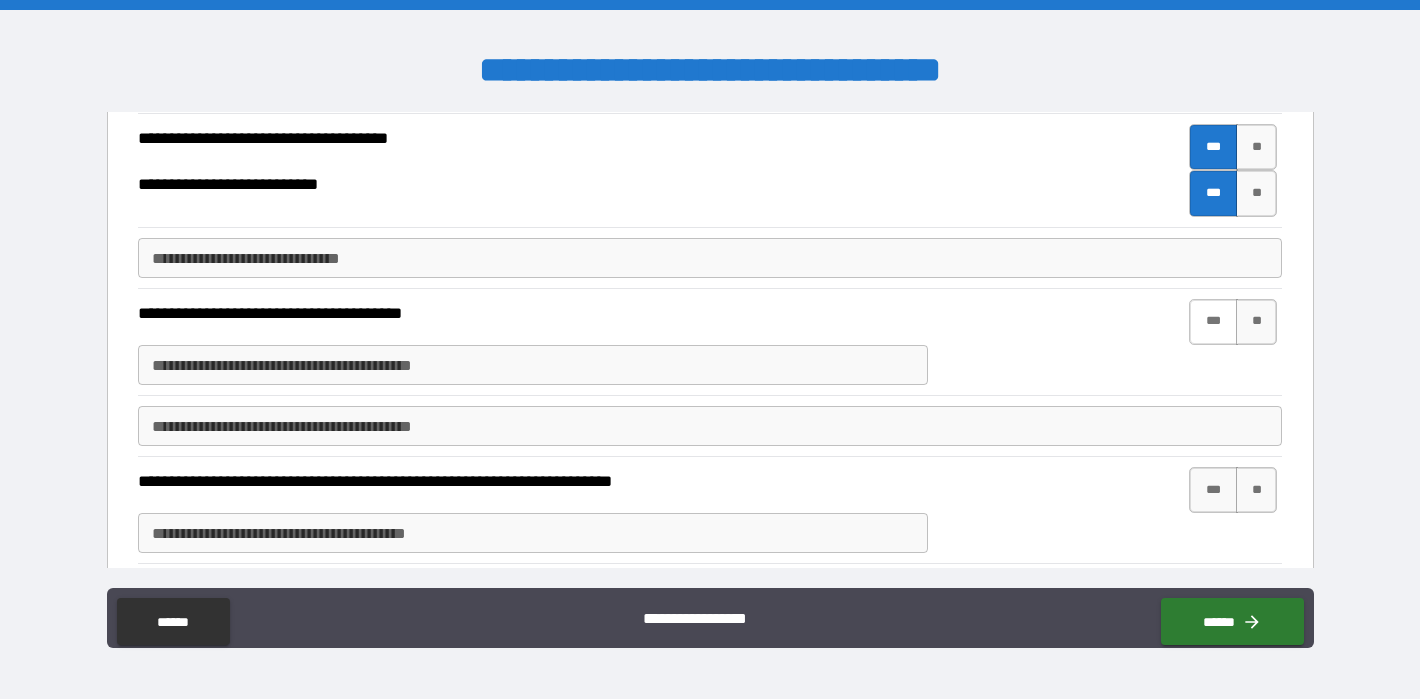 click on "***" at bounding box center (1213, 322) 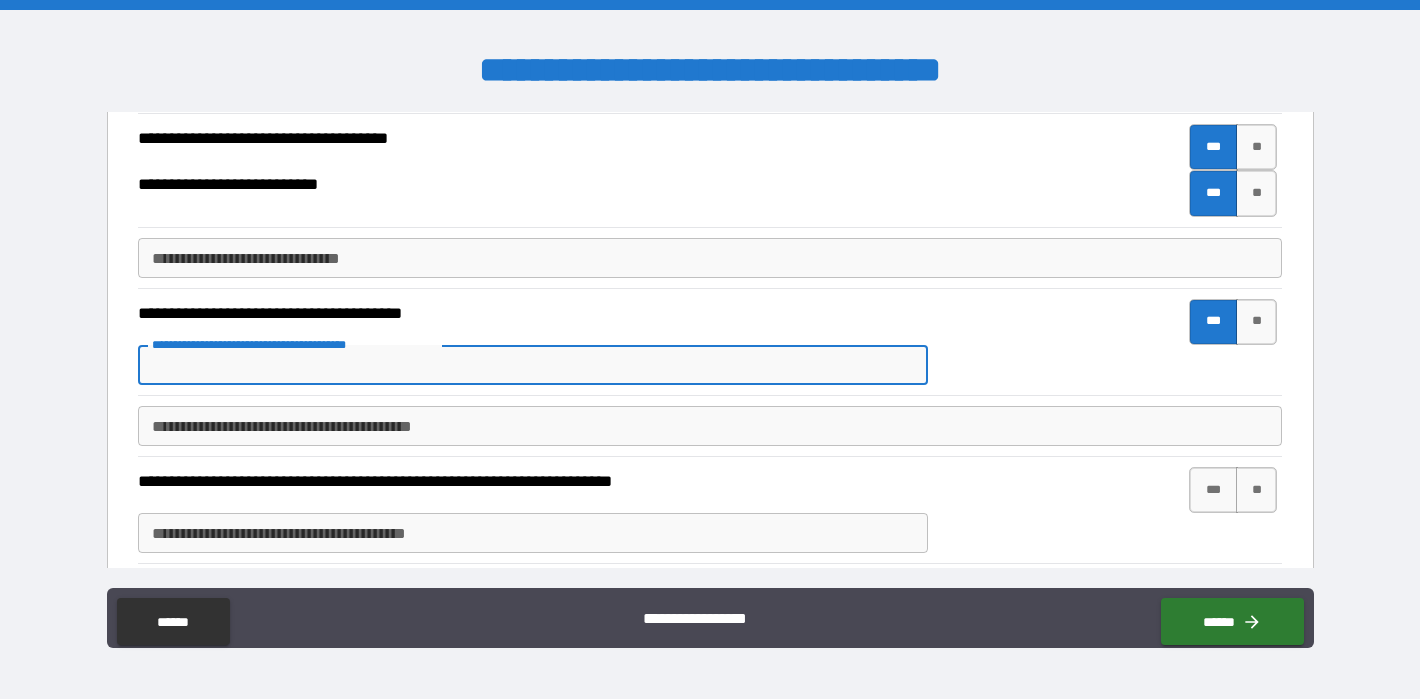click on "**********" at bounding box center [533, 365] 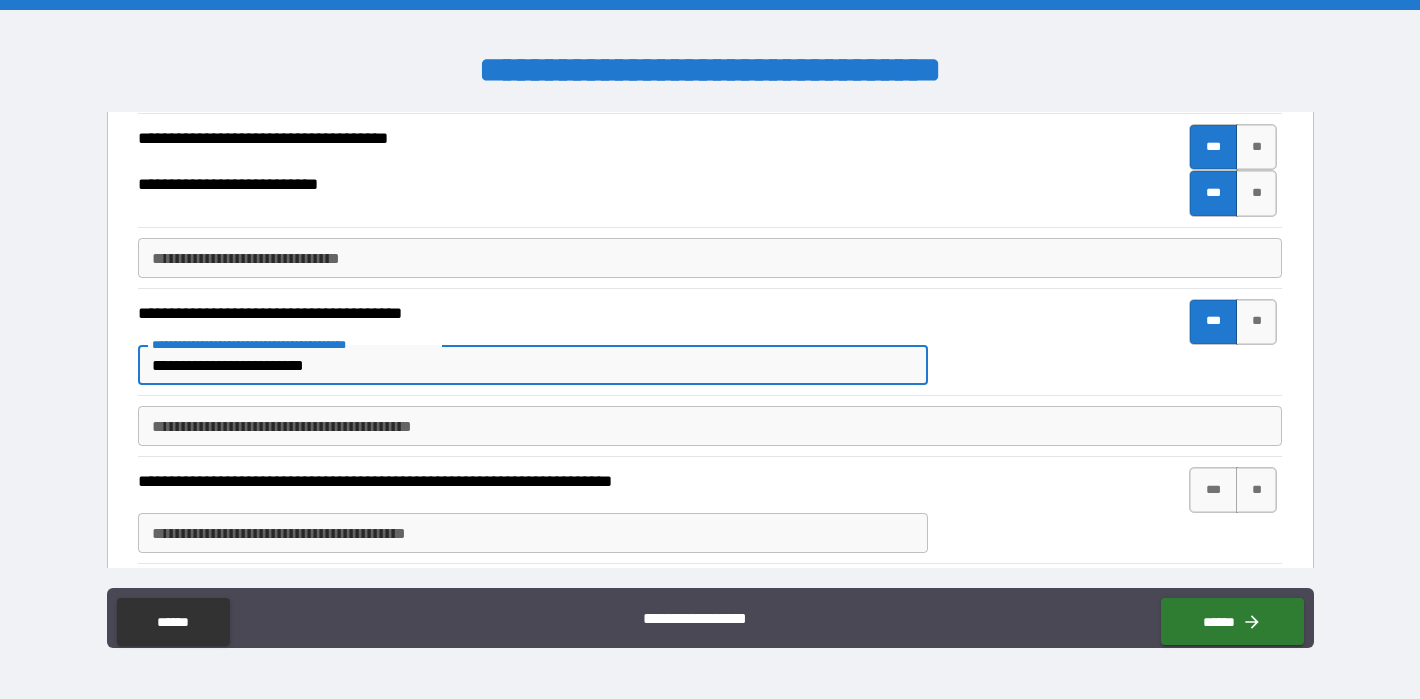type on "**********" 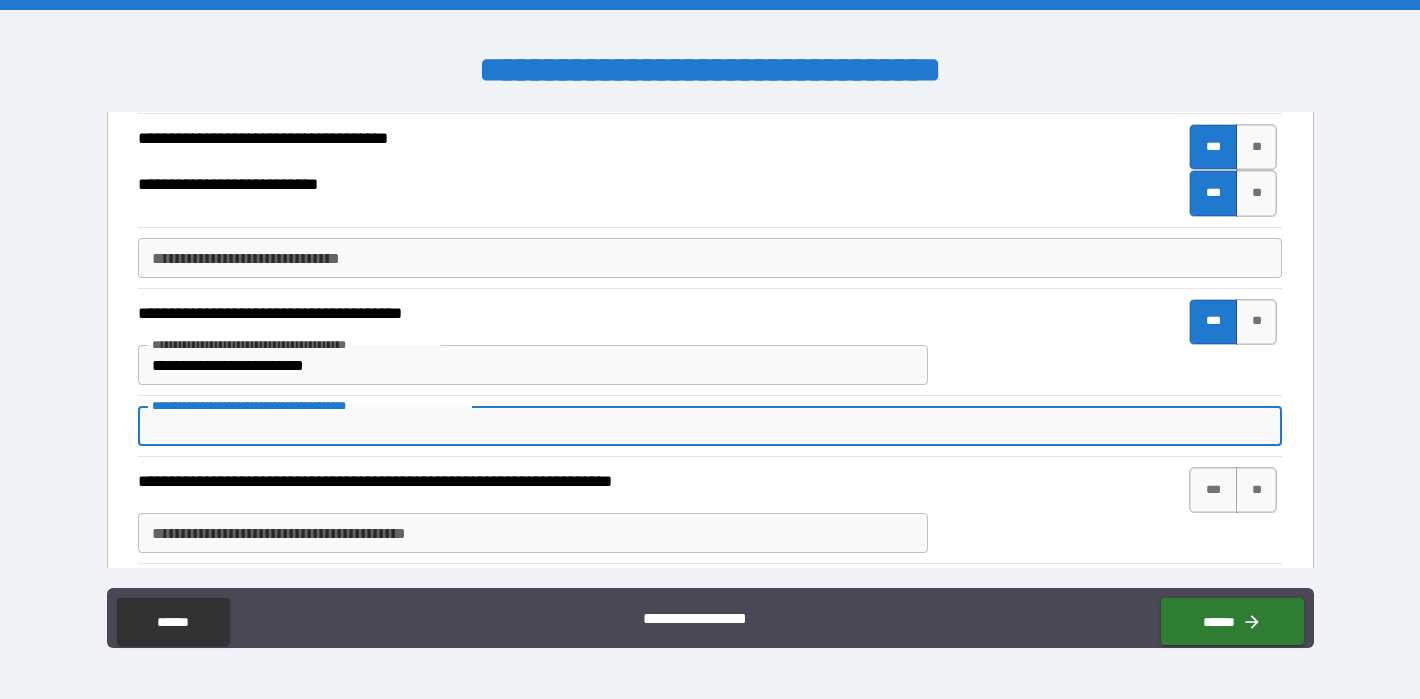 click on "**********" at bounding box center (710, 426) 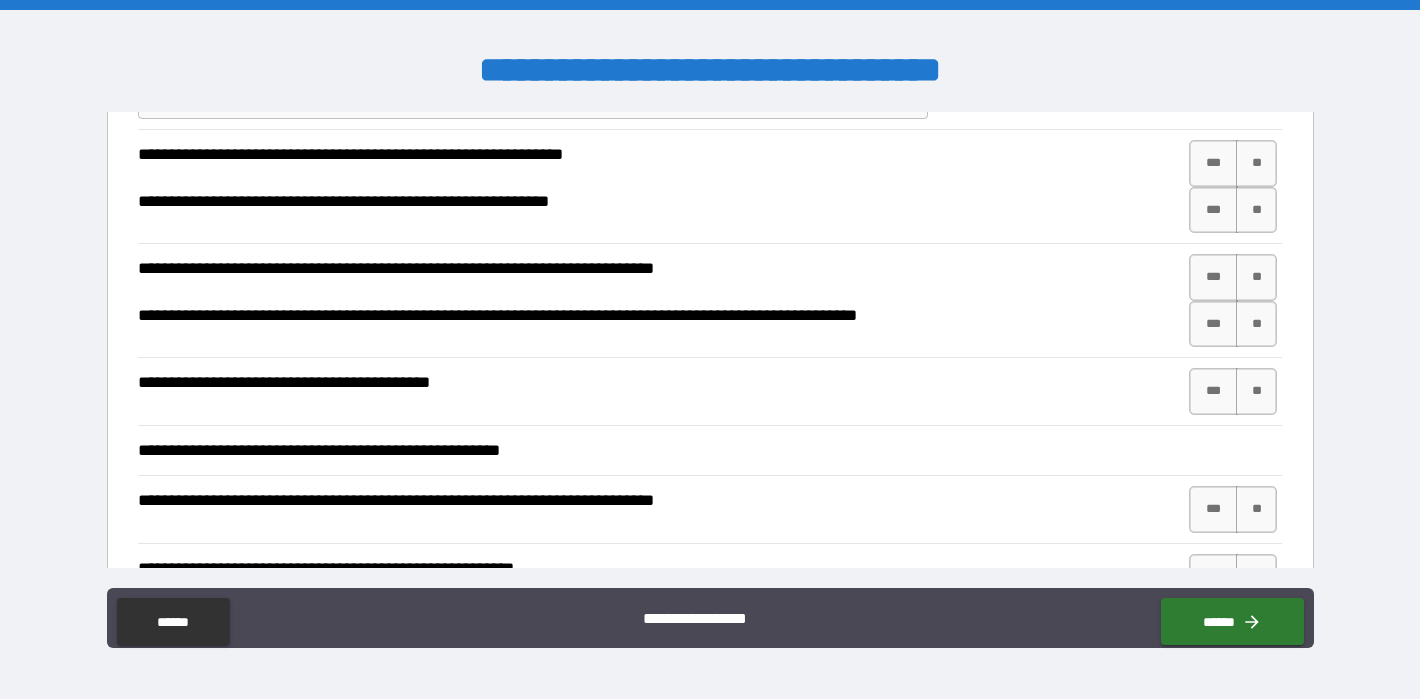 scroll, scrollTop: 806, scrollLeft: 0, axis: vertical 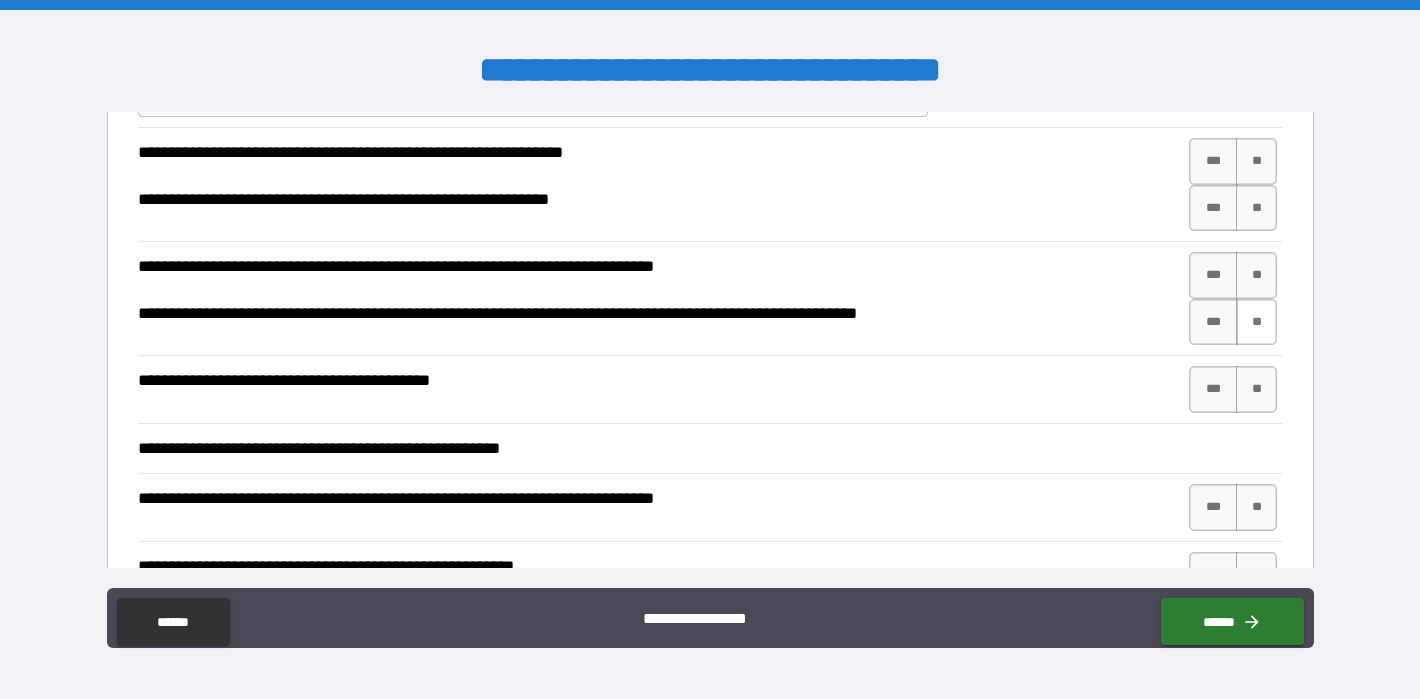 type on "**********" 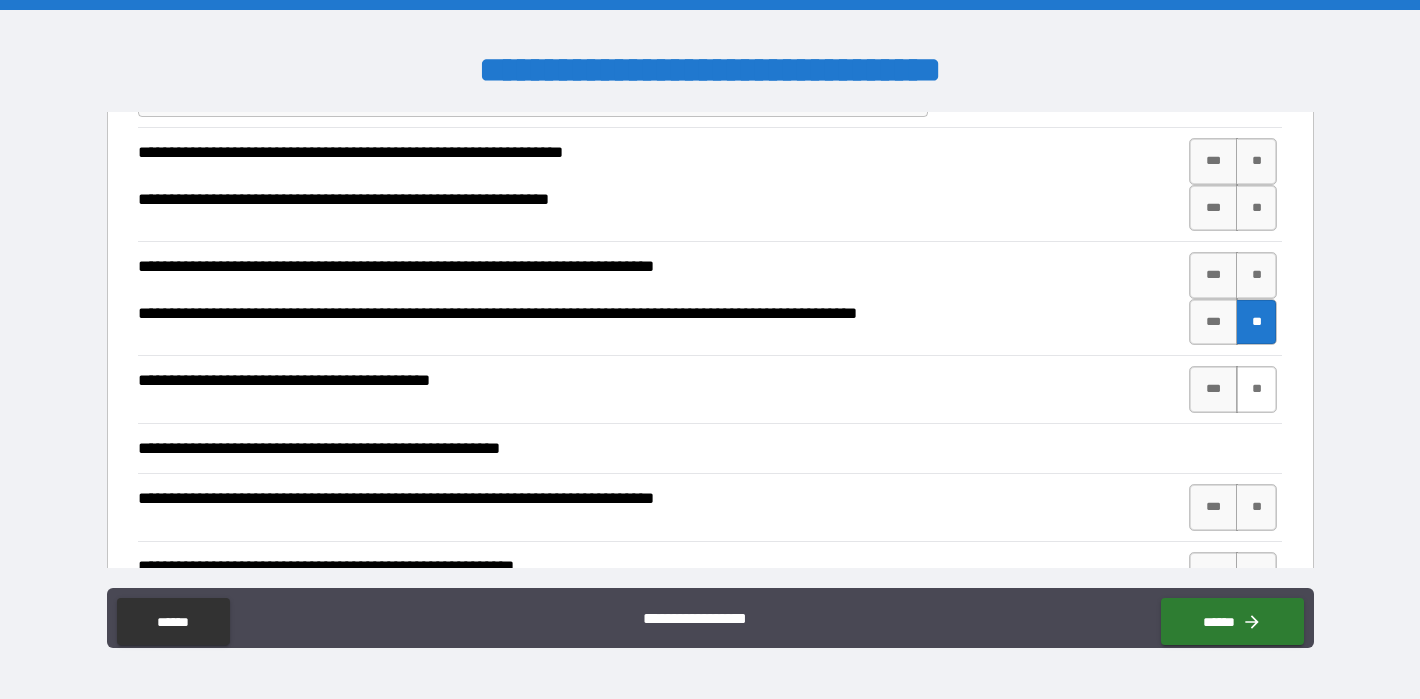 click on "**" at bounding box center (1257, 389) 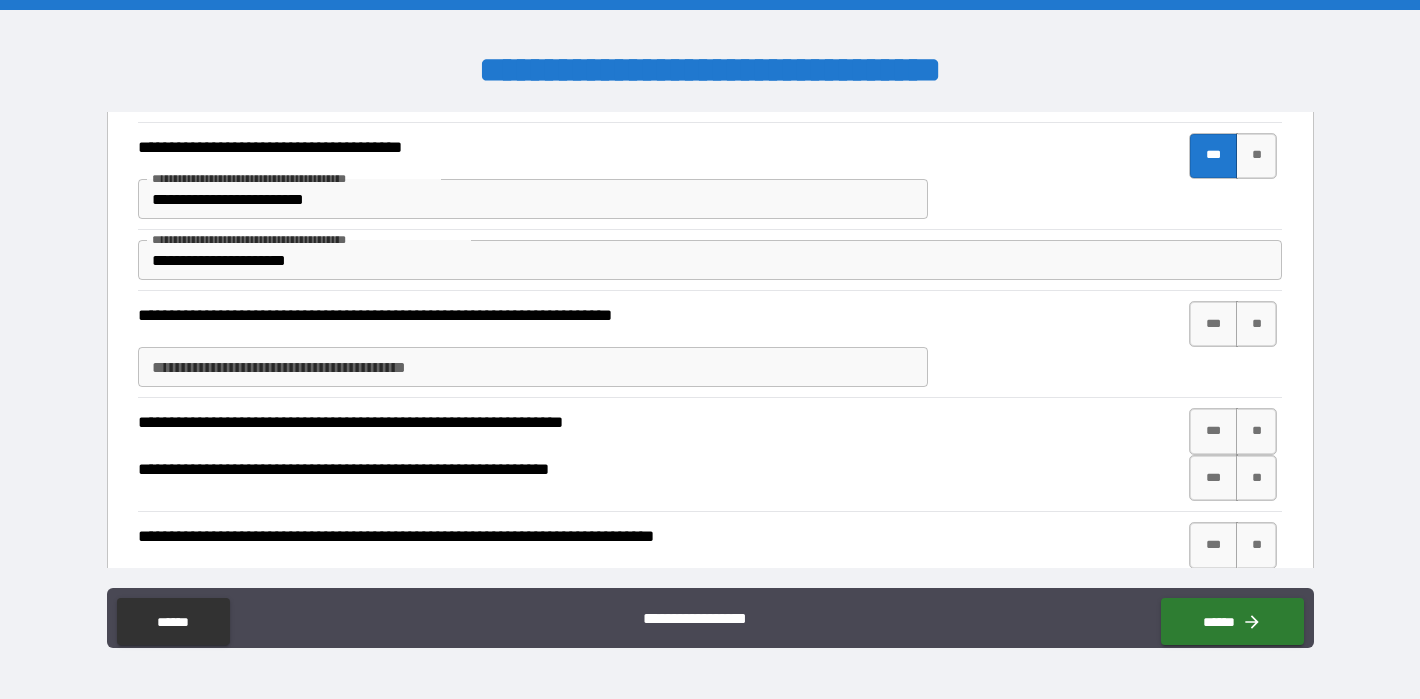 scroll, scrollTop: 565, scrollLeft: 0, axis: vertical 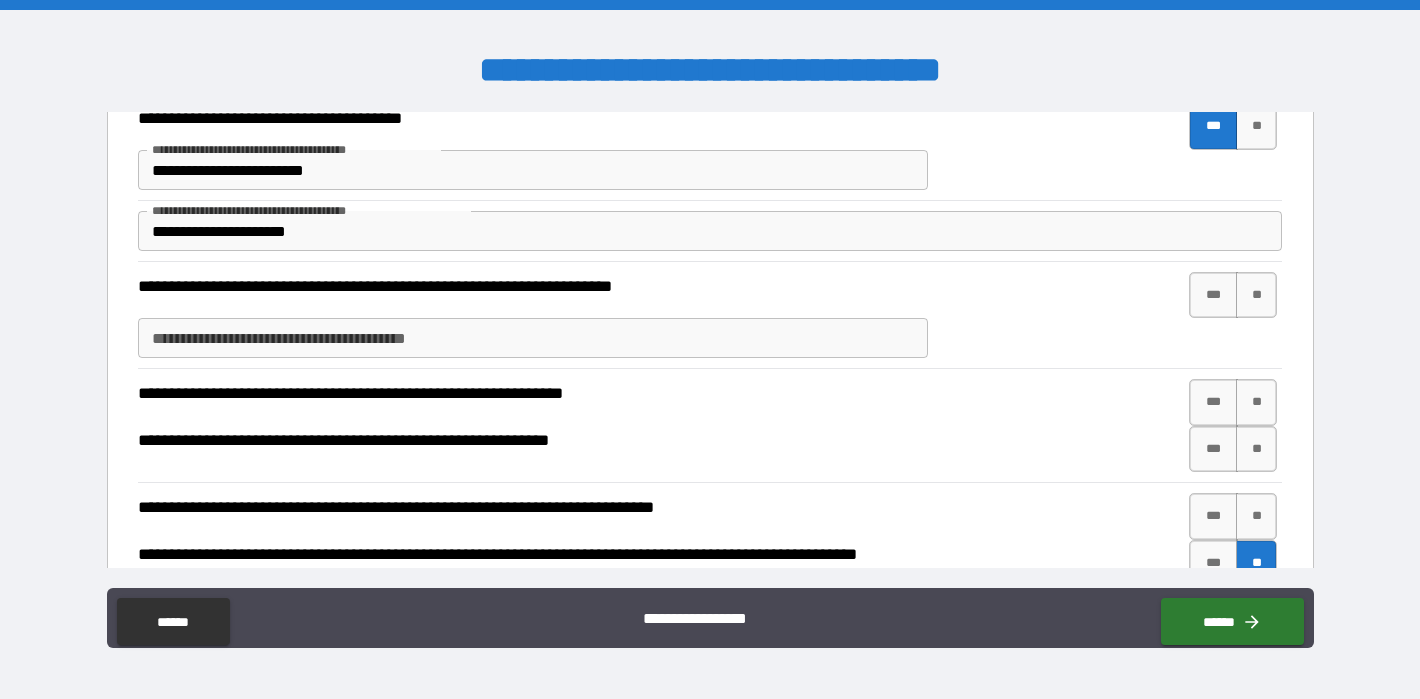 click on "**********" at bounding box center (533, 338) 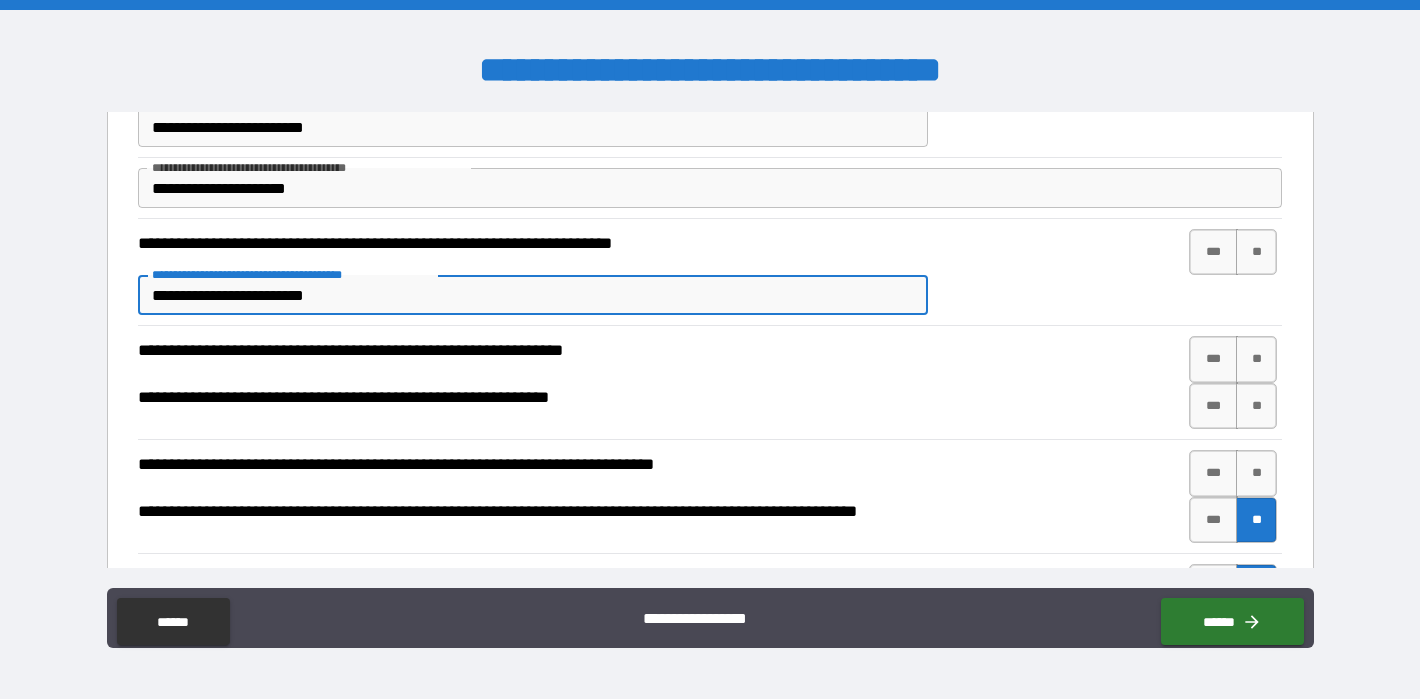scroll, scrollTop: 0, scrollLeft: 0, axis: both 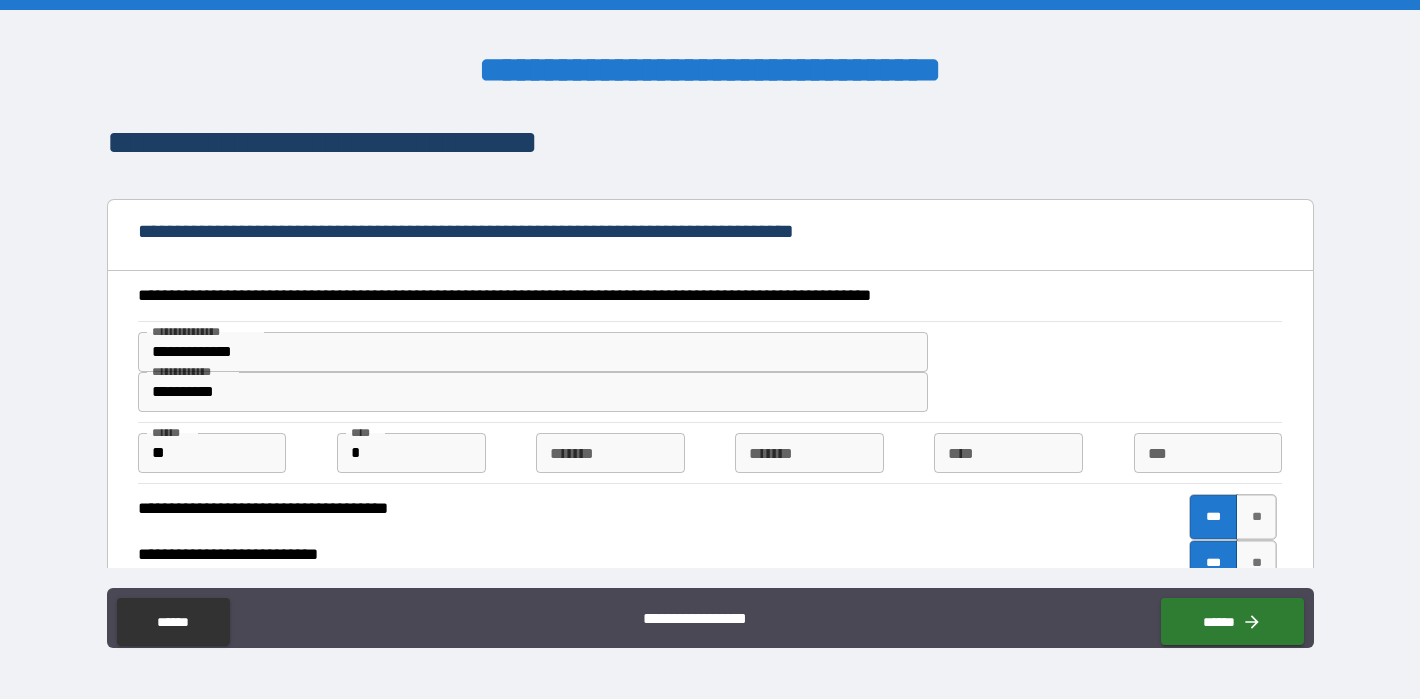 type on "**********" 